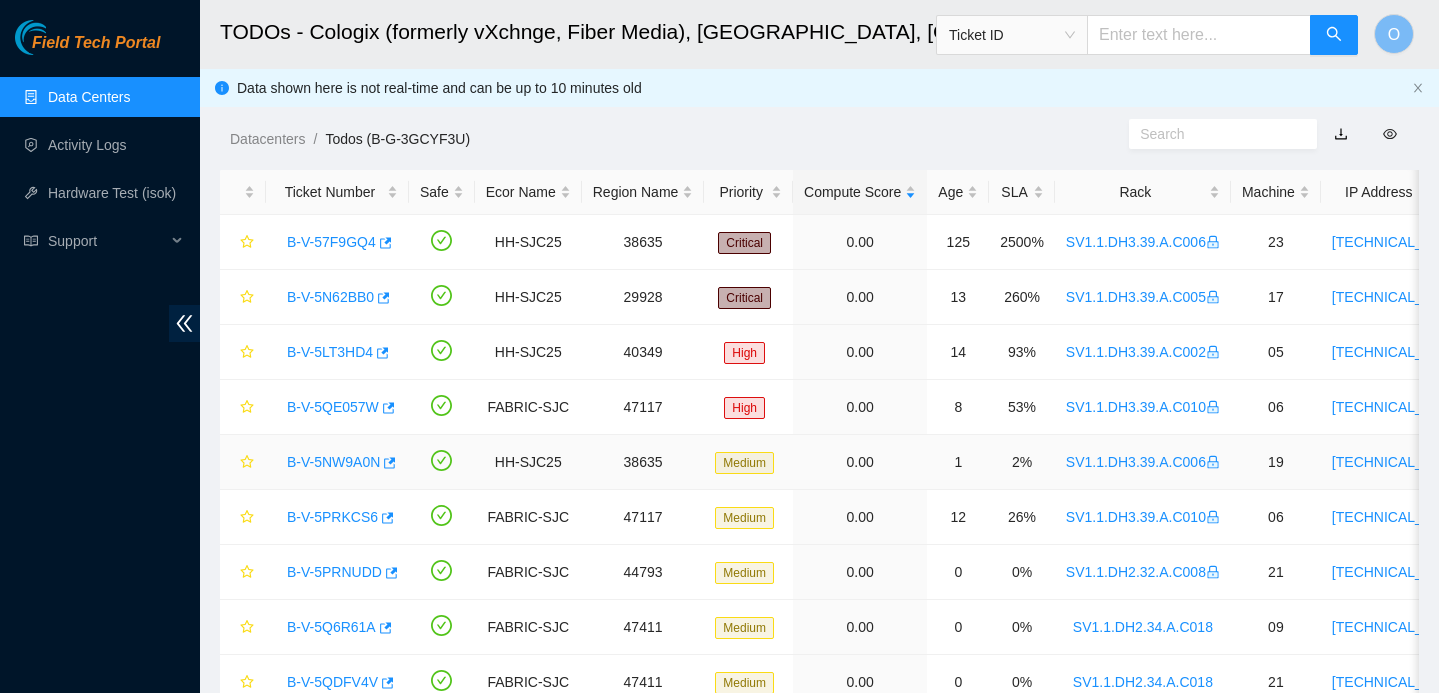 scroll, scrollTop: 299, scrollLeft: 0, axis: vertical 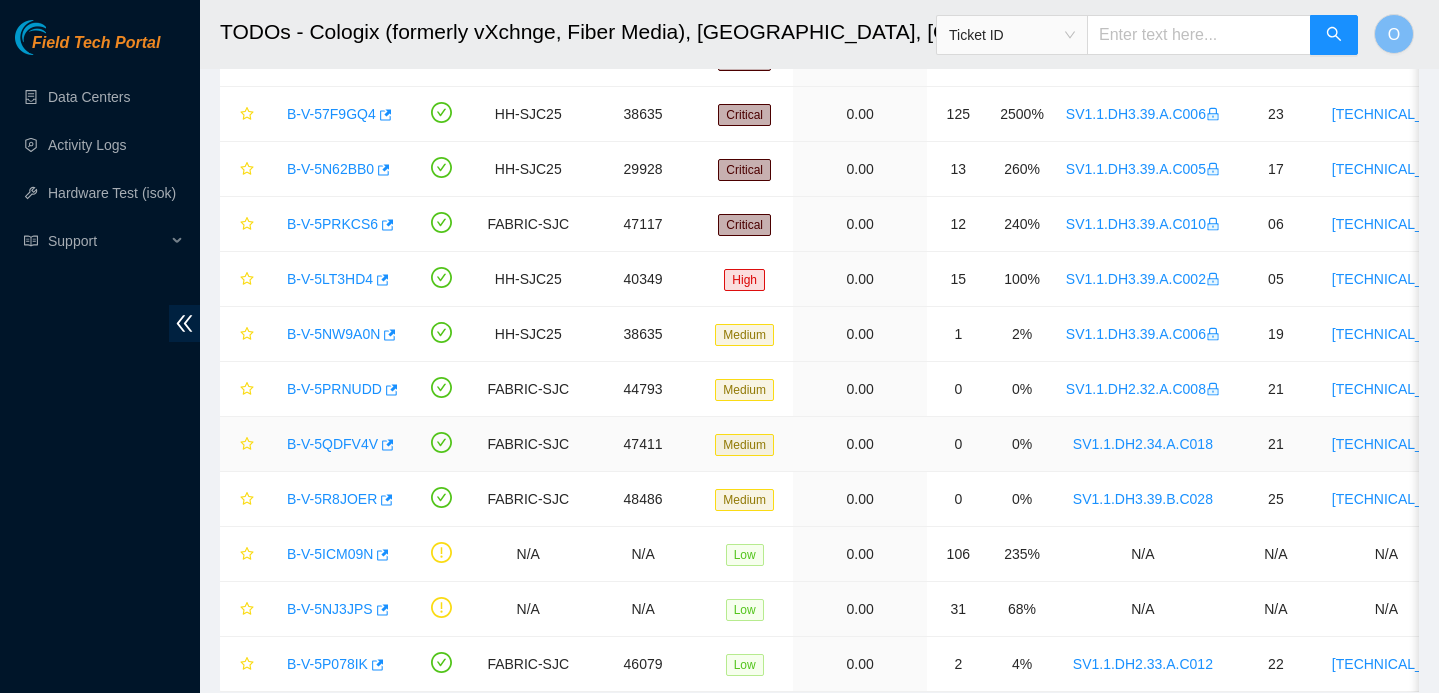 click on "B-V-5QDFV4V" at bounding box center [332, 444] 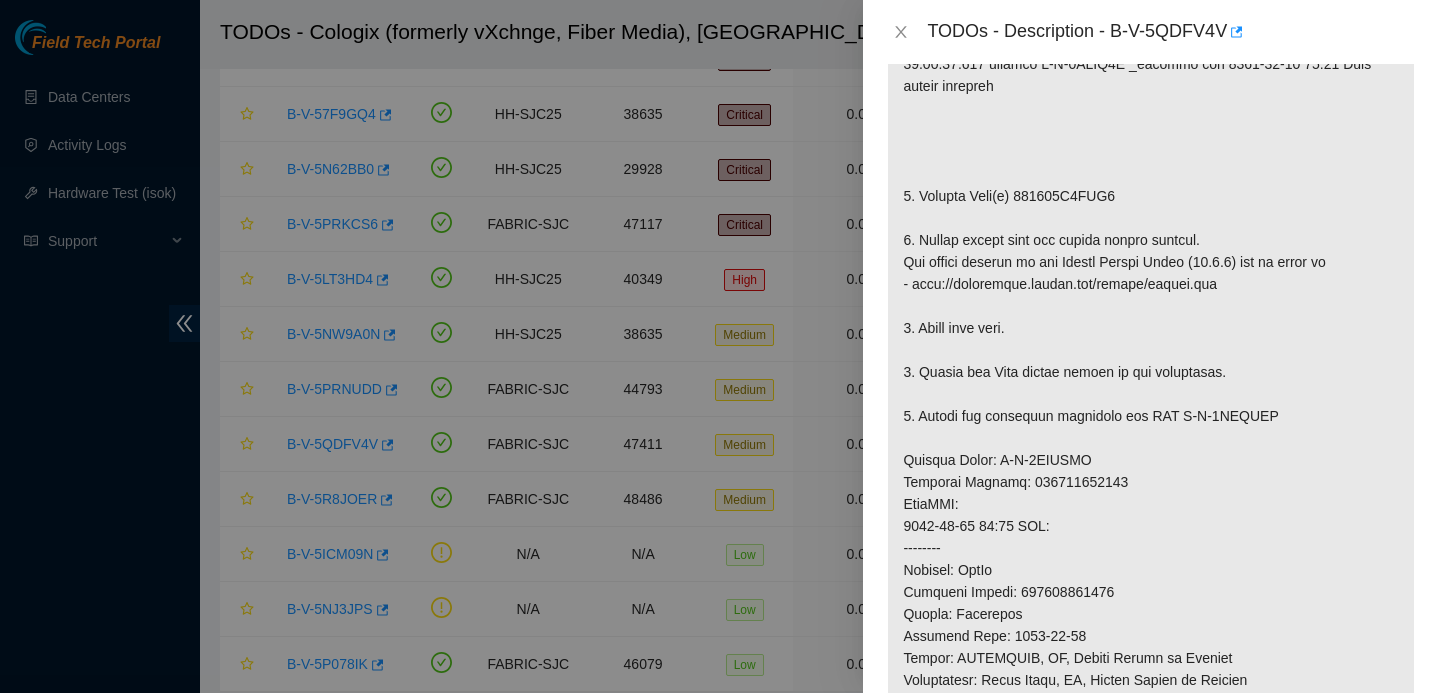 scroll, scrollTop: 479, scrollLeft: 0, axis: vertical 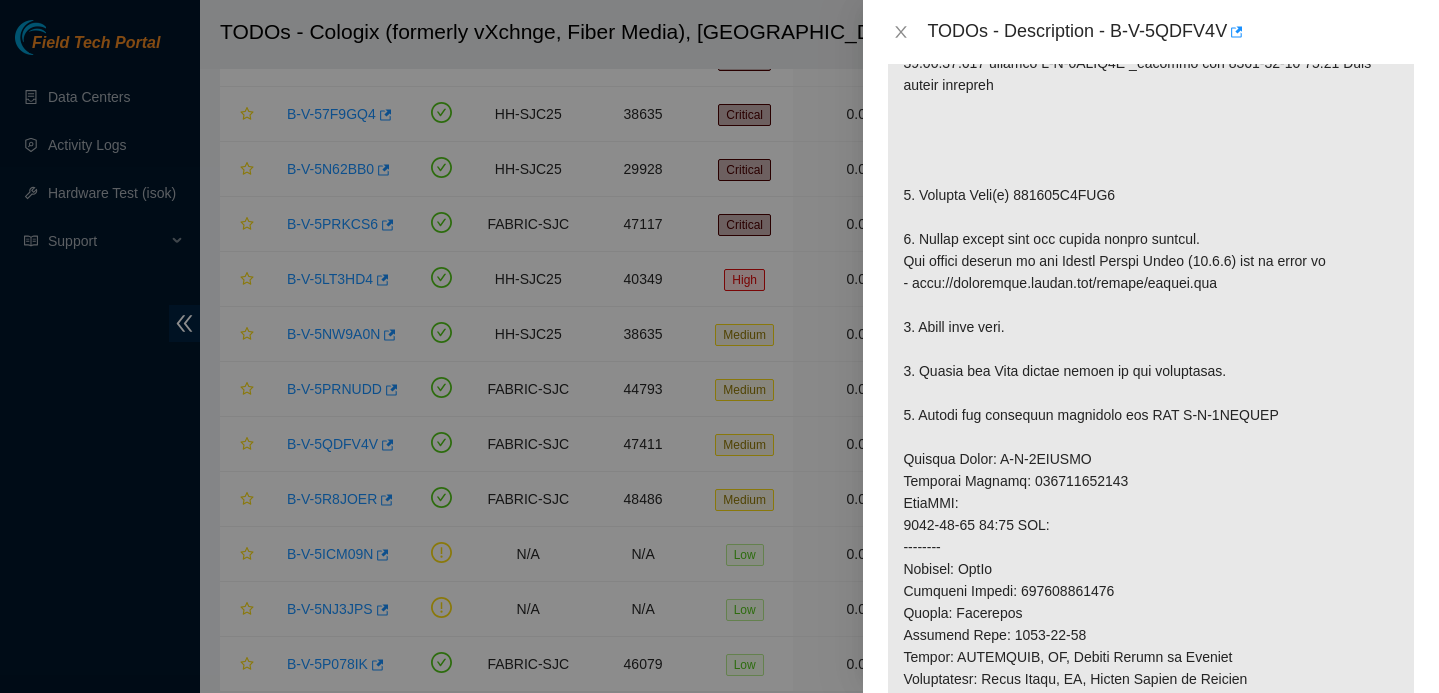 click on "TODOs - Description - B-V-5QDFV4V" at bounding box center (1151, 32) 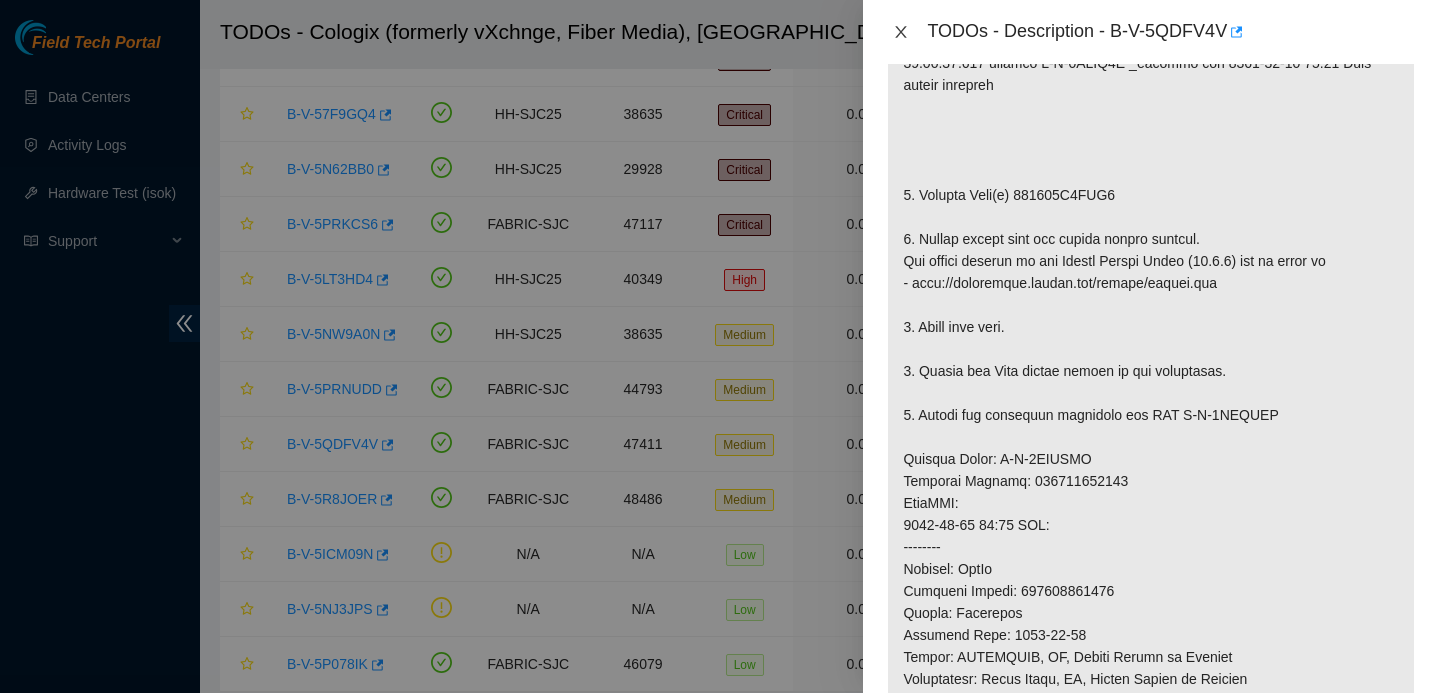 click 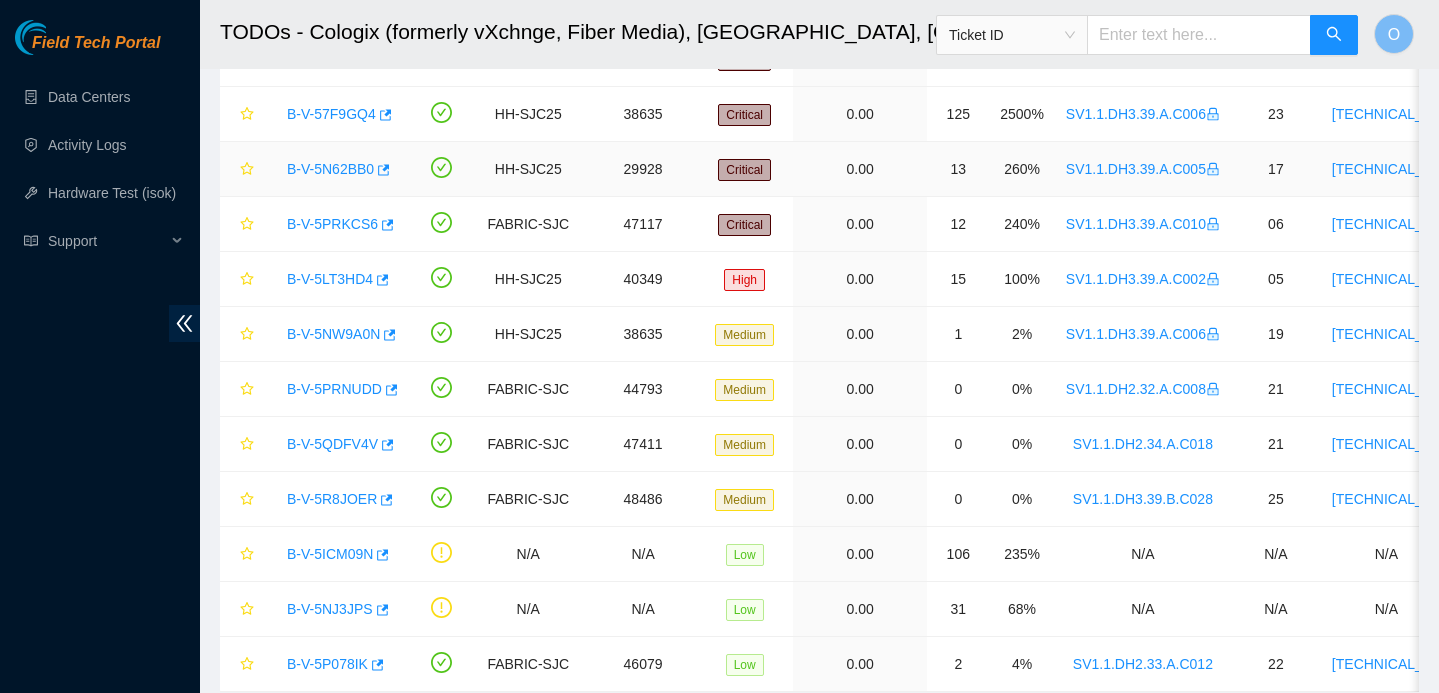 scroll, scrollTop: 508, scrollLeft: 0, axis: vertical 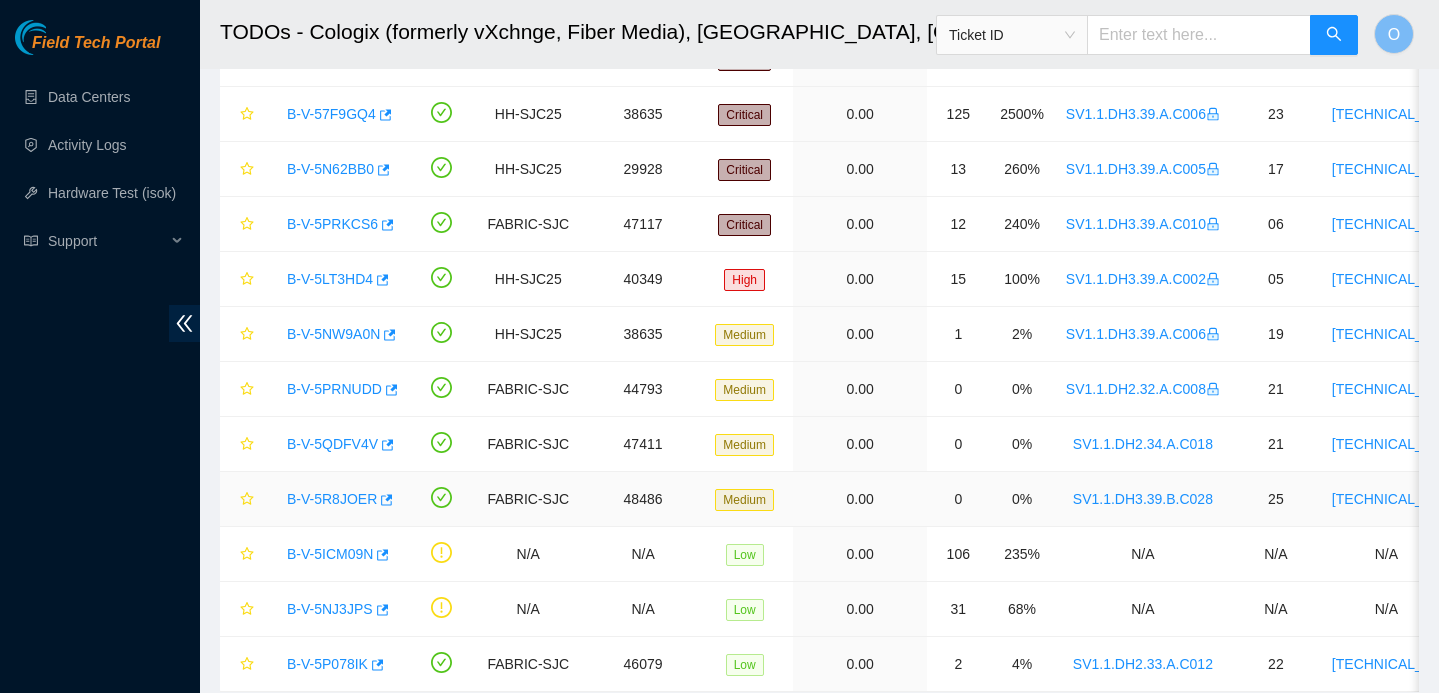 click on "B-V-5R8JOER" at bounding box center [332, 499] 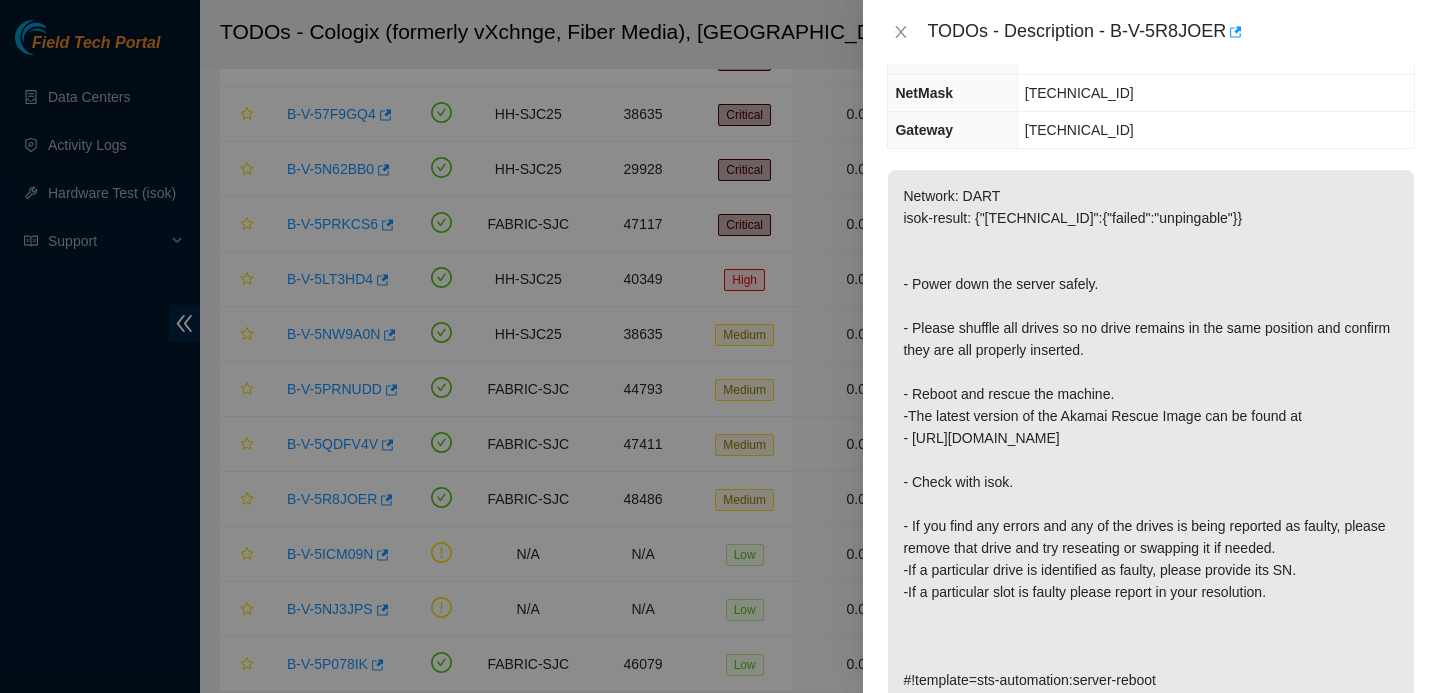 scroll, scrollTop: 191, scrollLeft: 0, axis: vertical 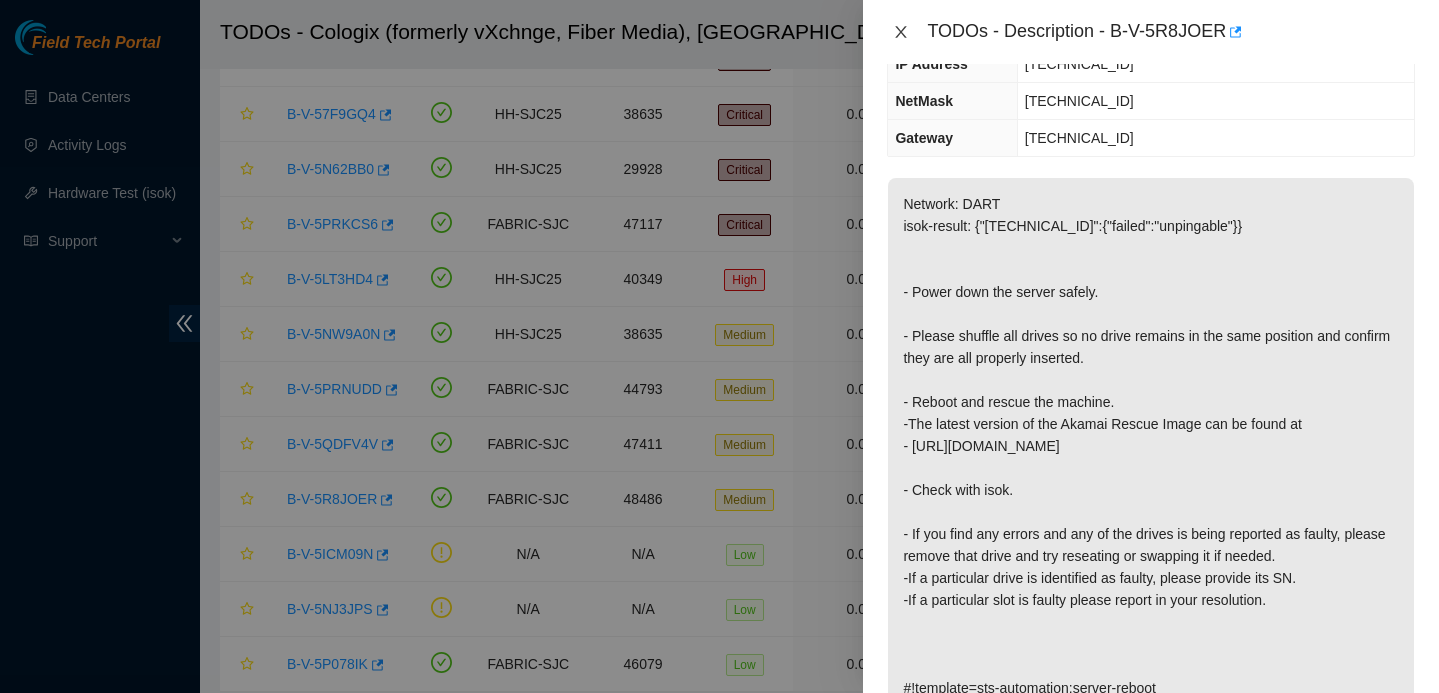 click 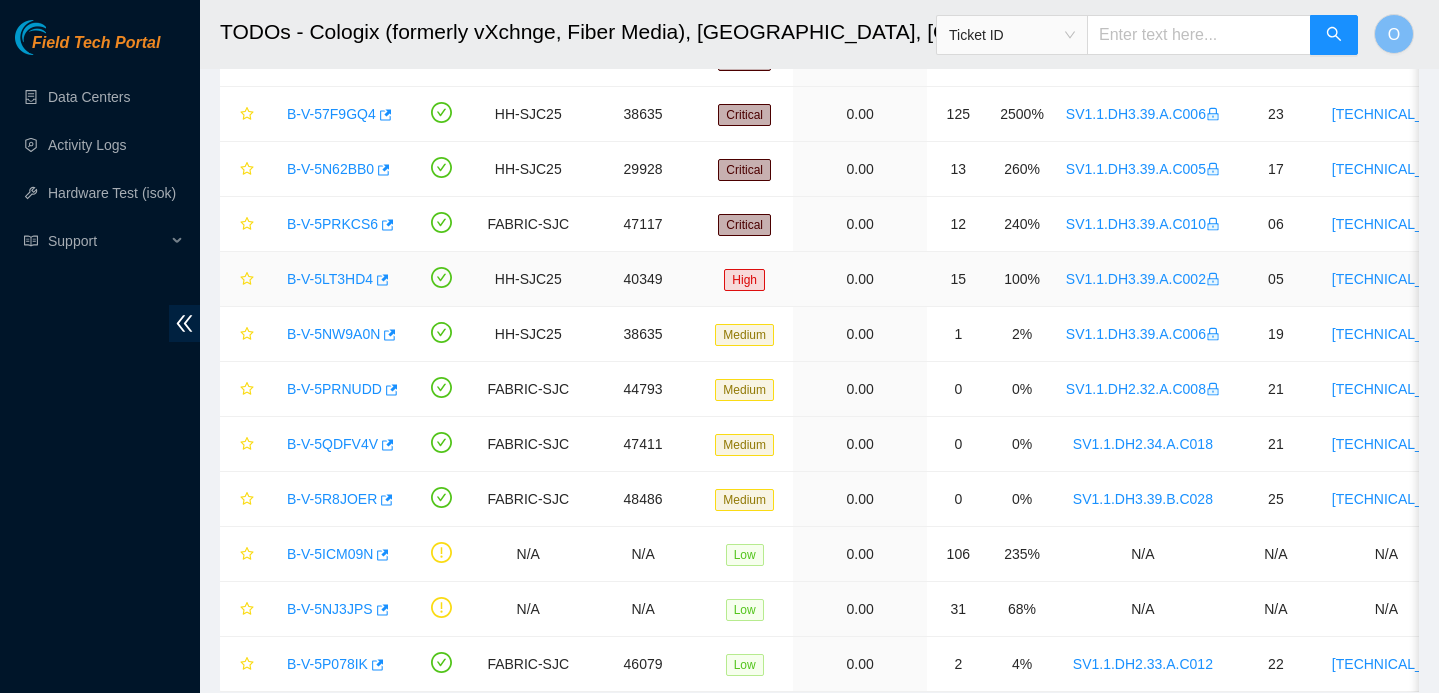scroll, scrollTop: 224, scrollLeft: 0, axis: vertical 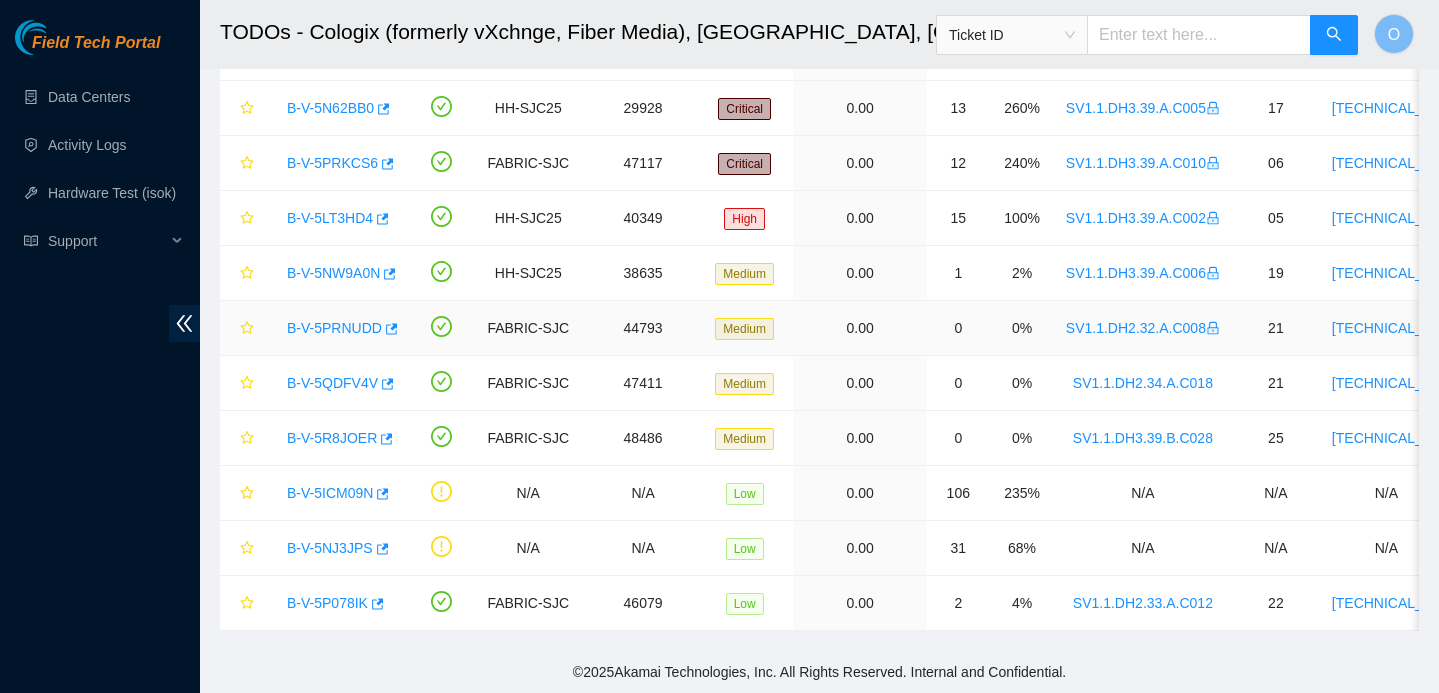 click on "B-V-5PRNUDD" at bounding box center [334, 328] 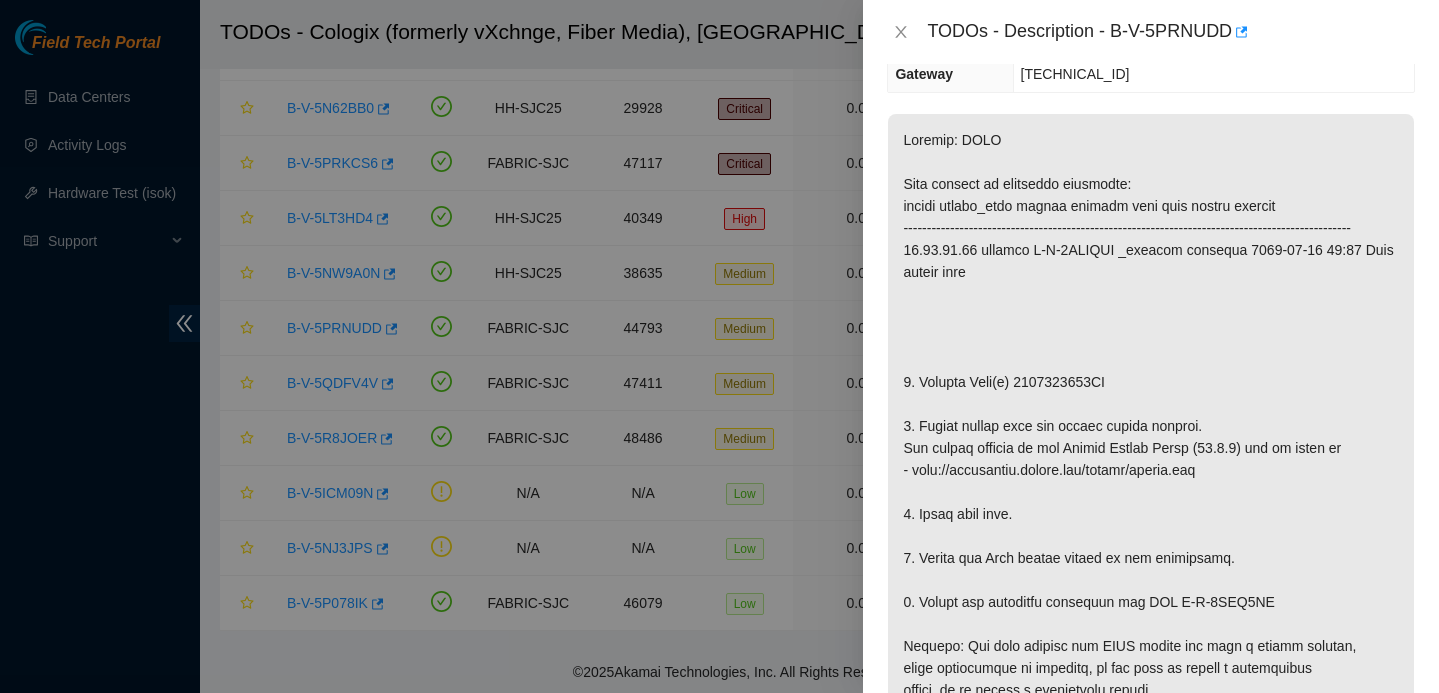scroll, scrollTop: 280, scrollLeft: 0, axis: vertical 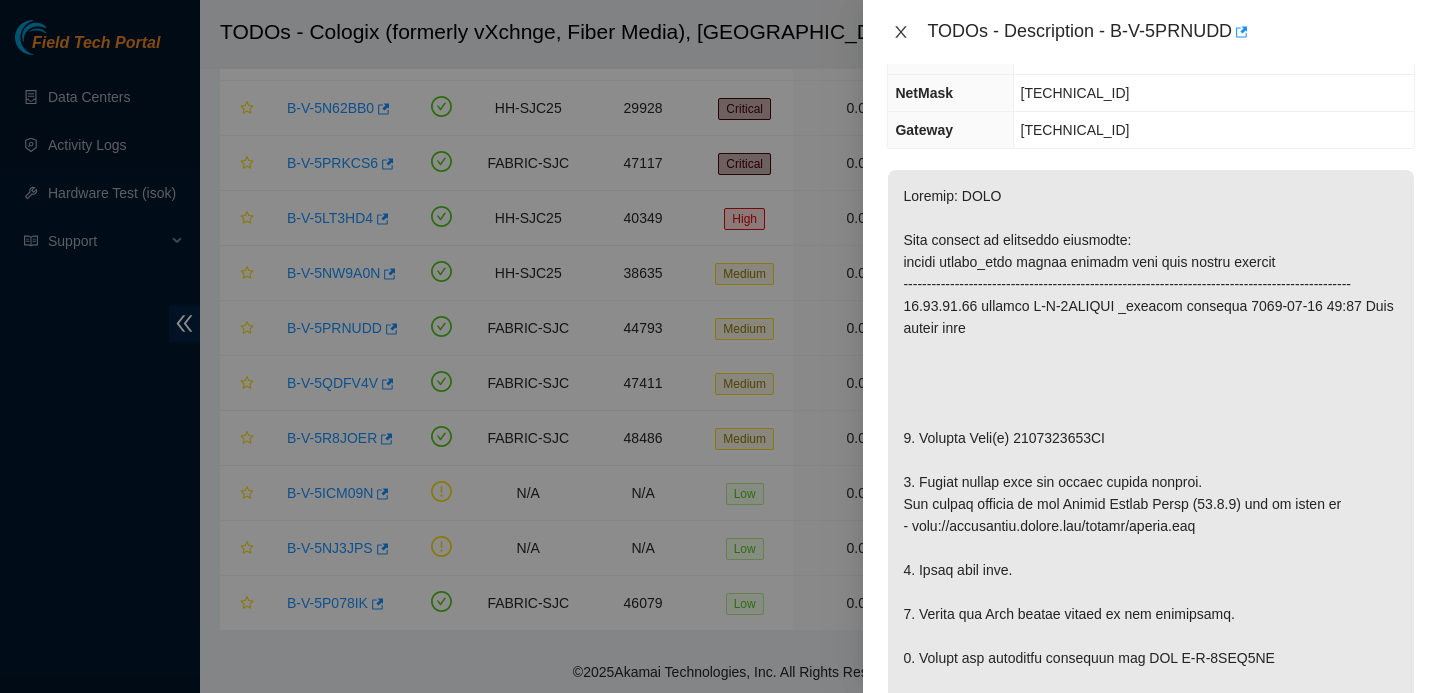 click 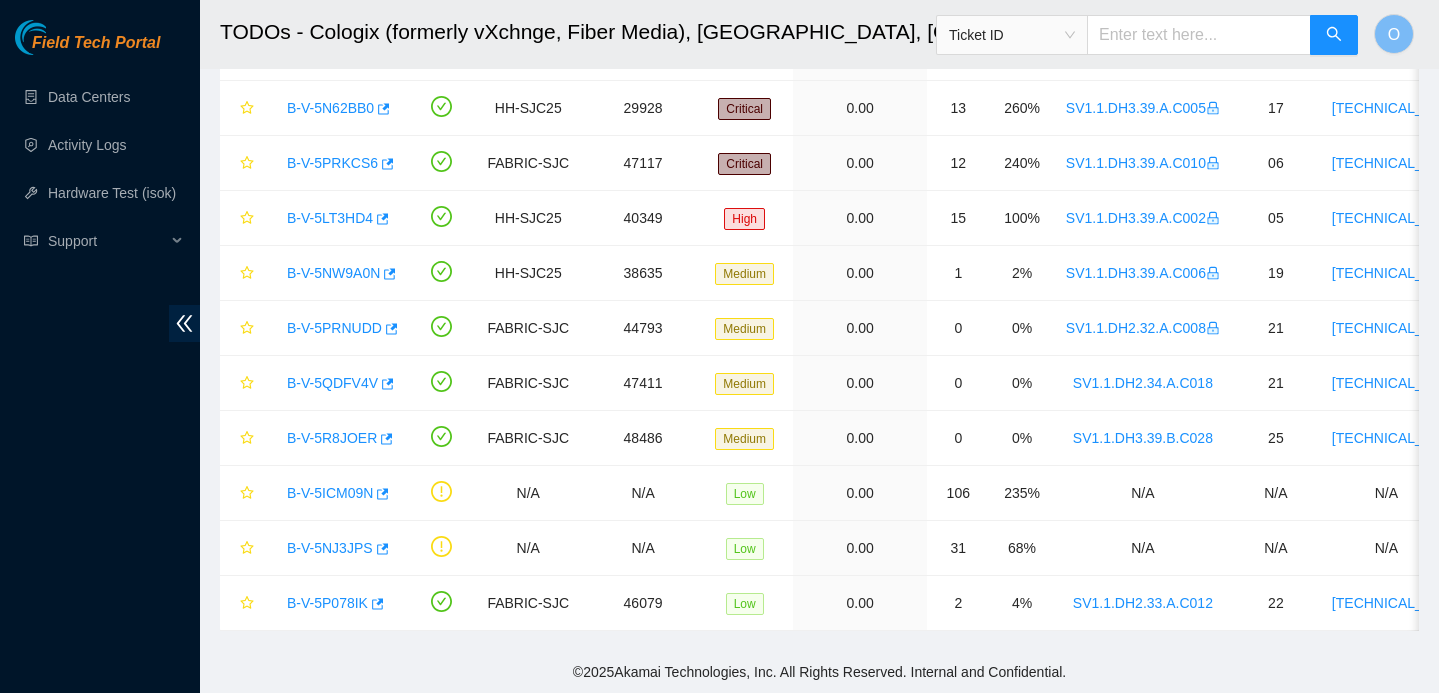 scroll, scrollTop: 346, scrollLeft: 0, axis: vertical 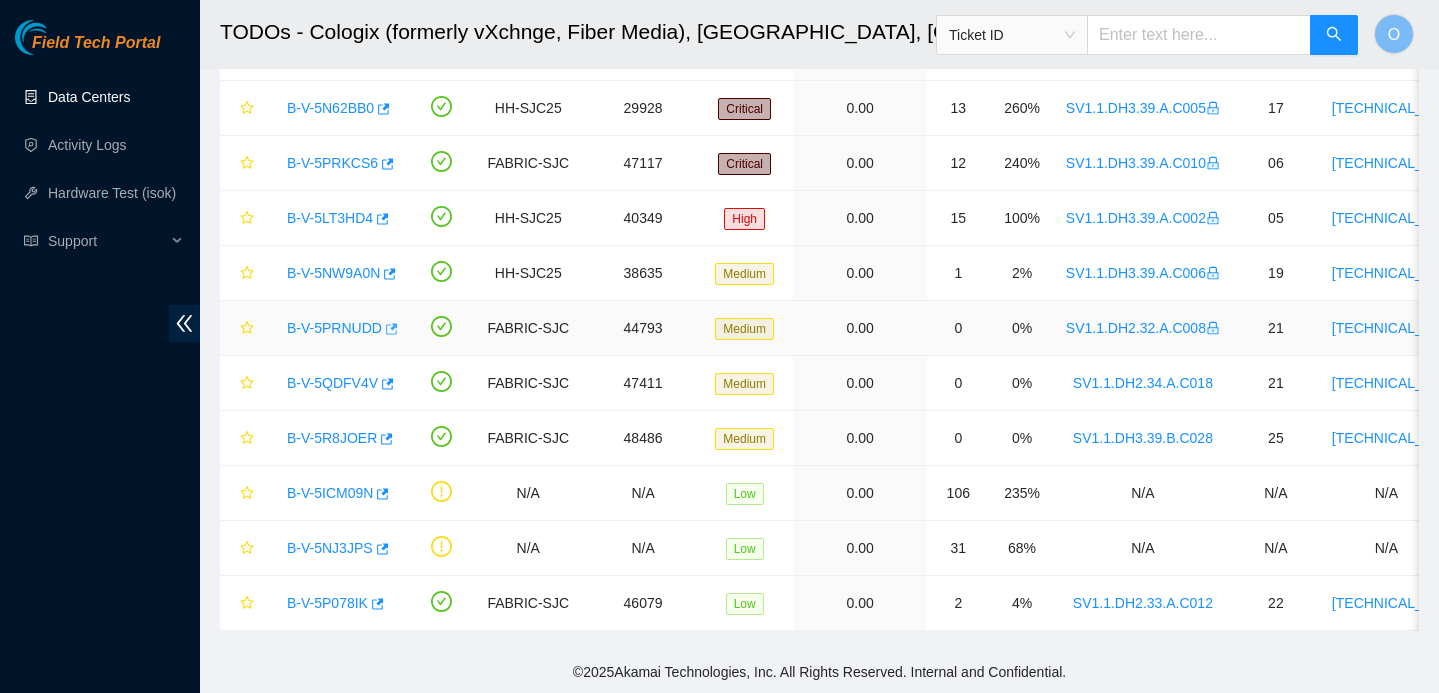 click 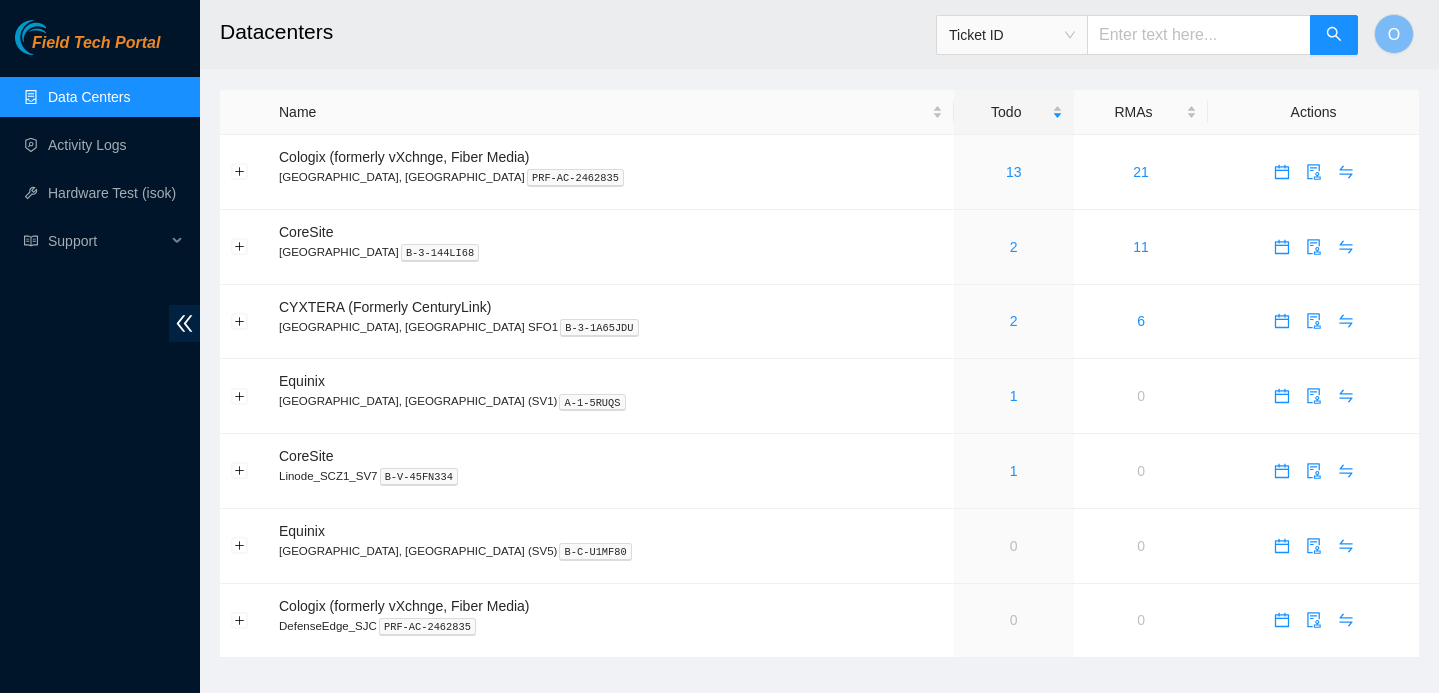 scroll, scrollTop: 0, scrollLeft: 0, axis: both 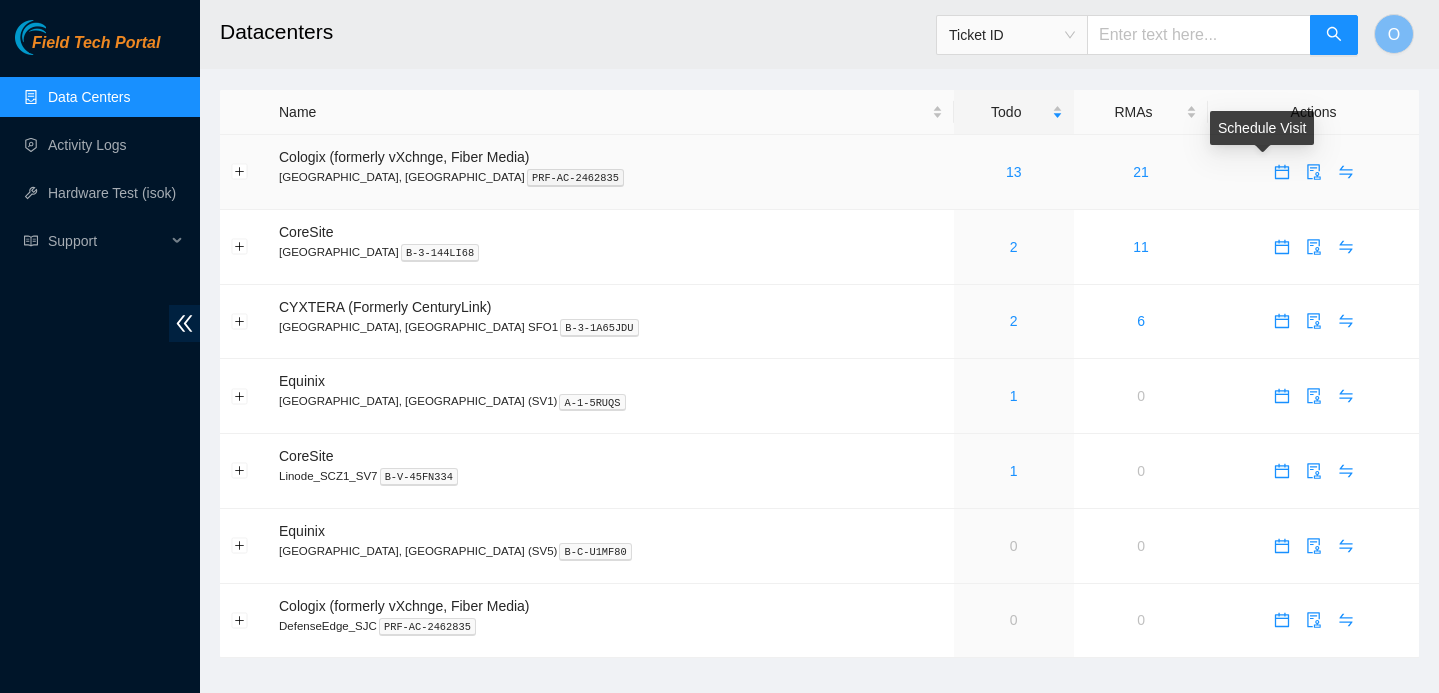 click 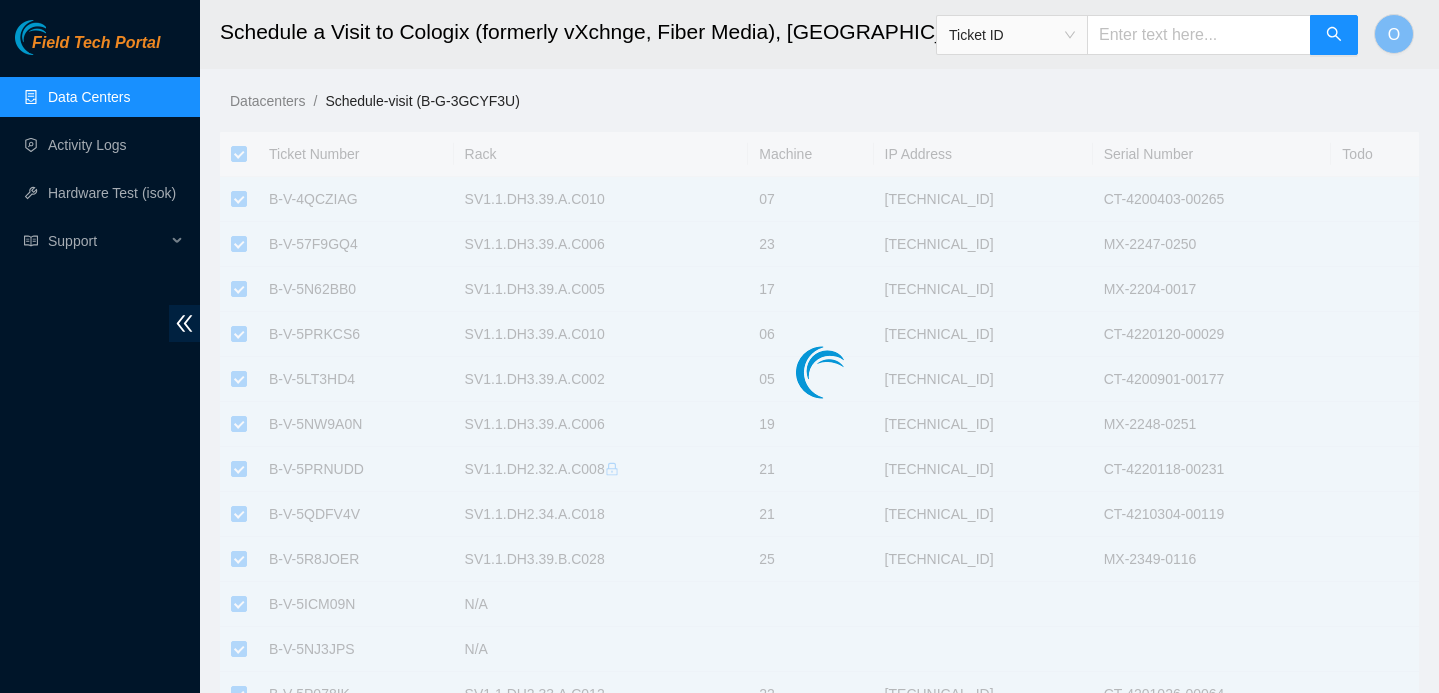 click at bounding box center (819, 332) 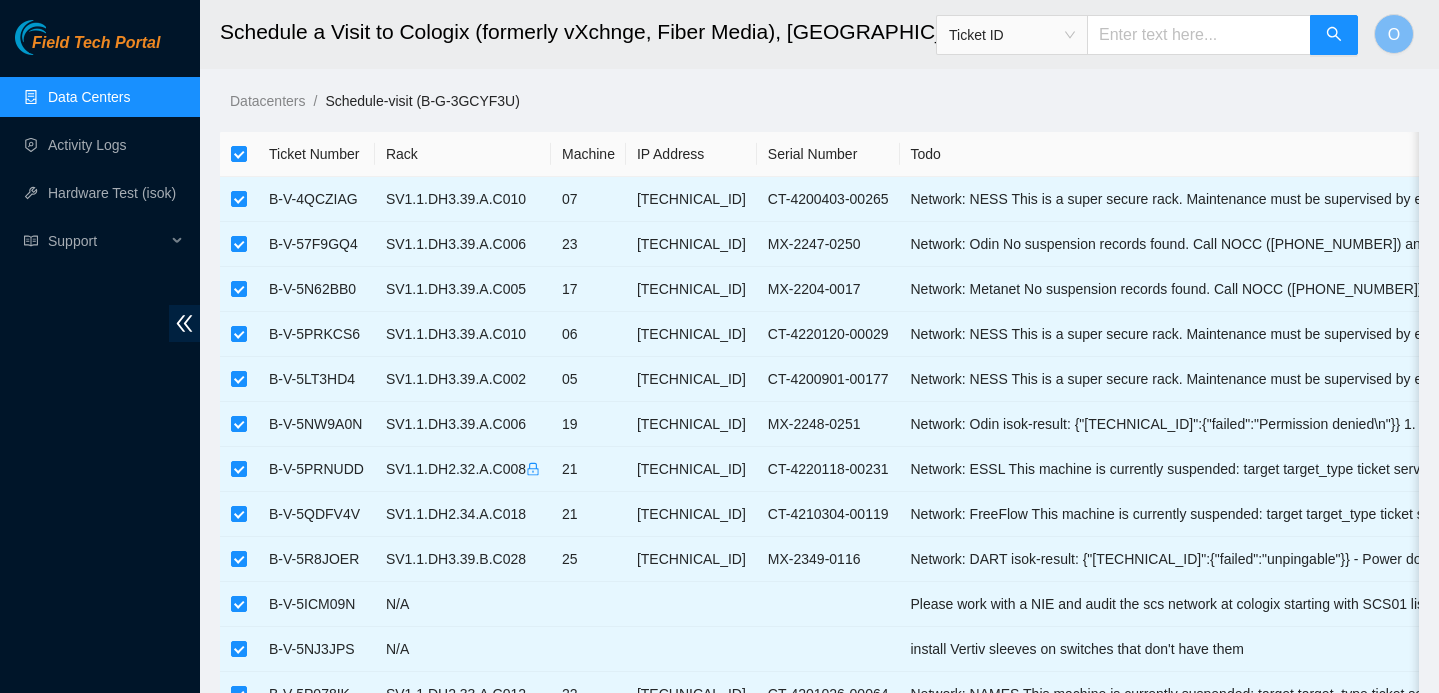 click at bounding box center (239, 154) 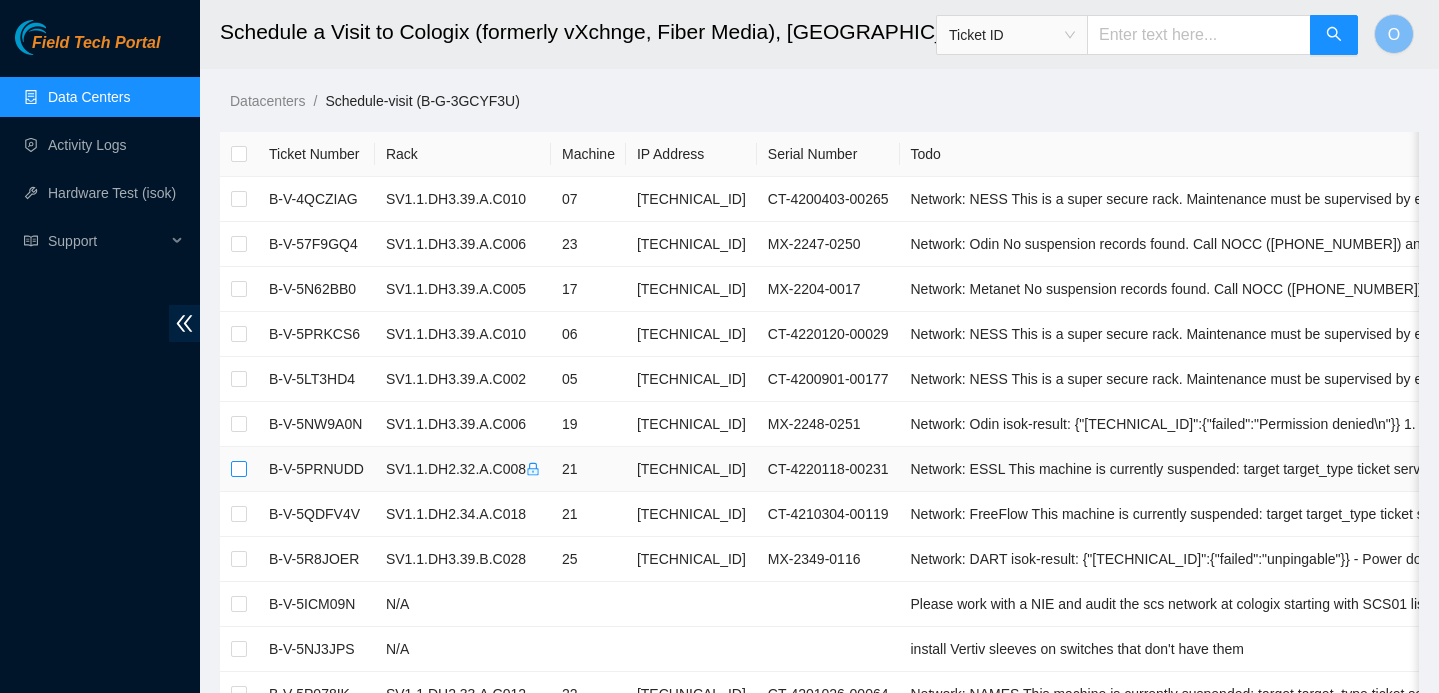 click at bounding box center (239, 469) 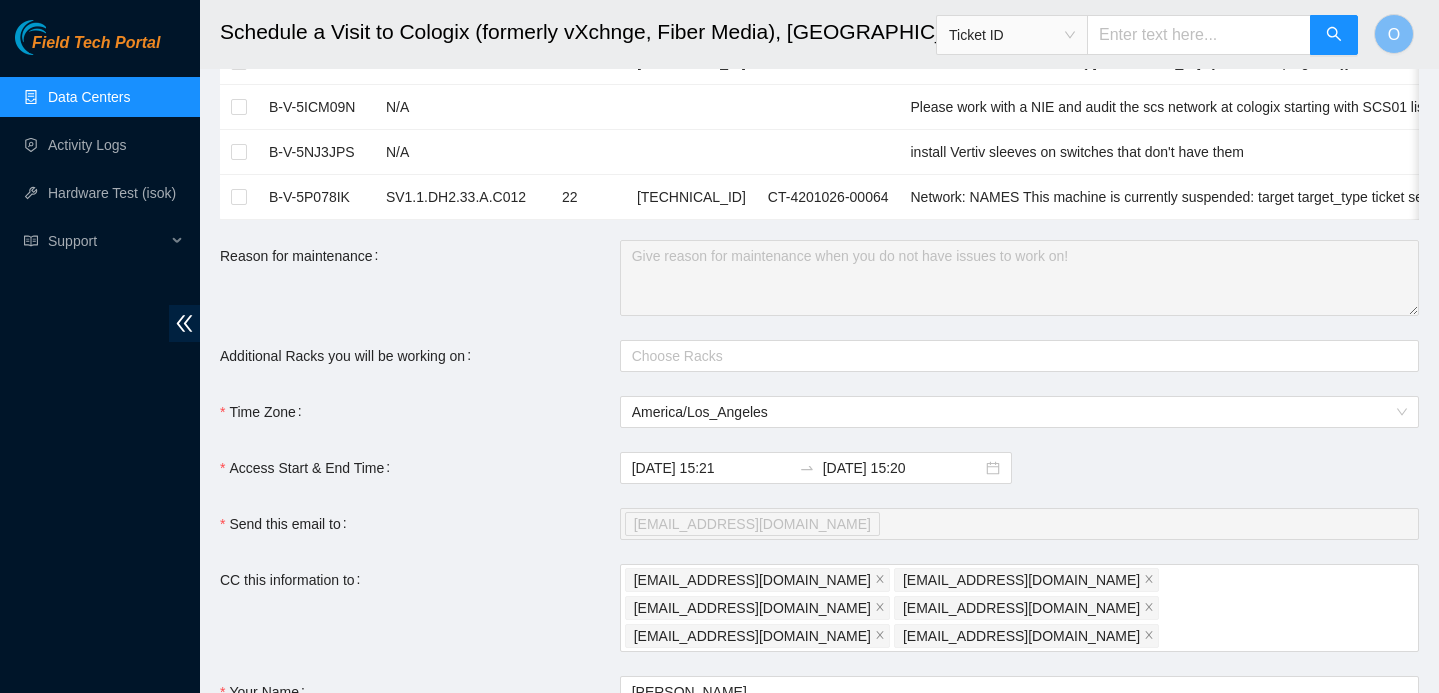 scroll, scrollTop: 500, scrollLeft: 0, axis: vertical 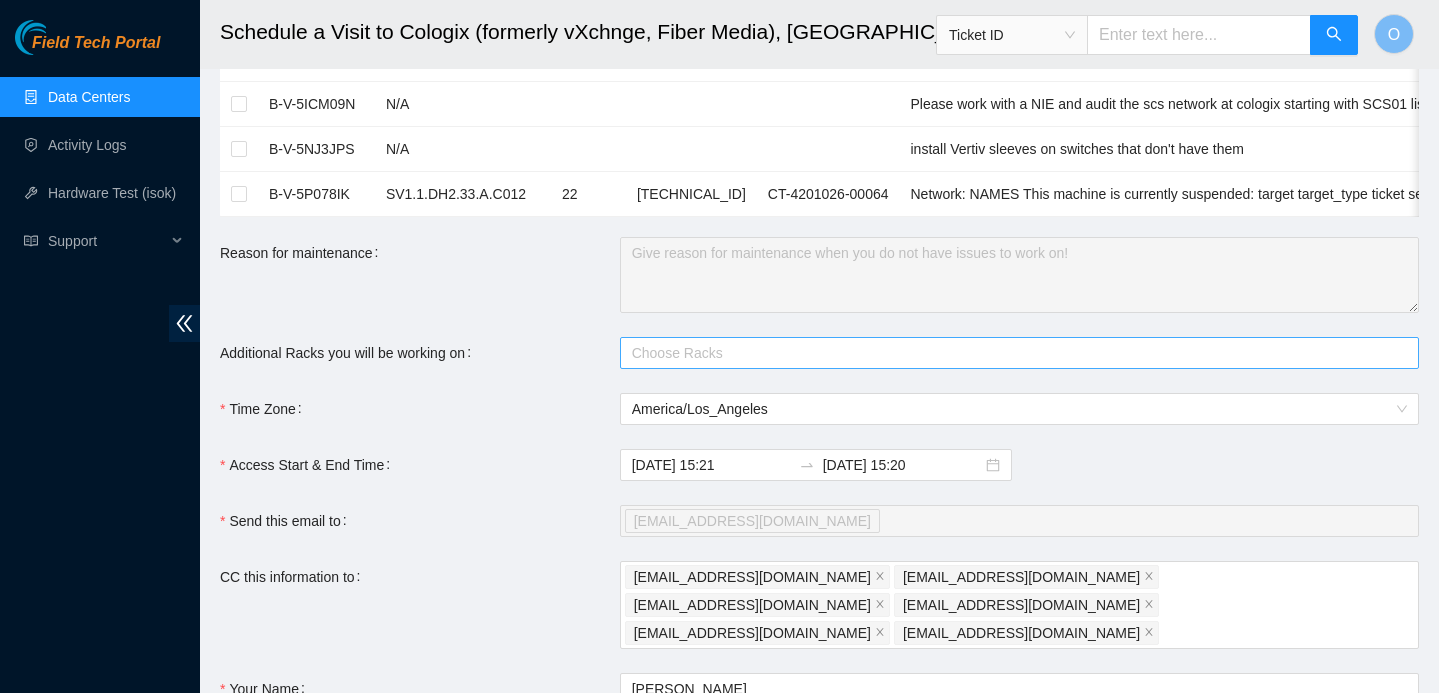 click at bounding box center (1009, 353) 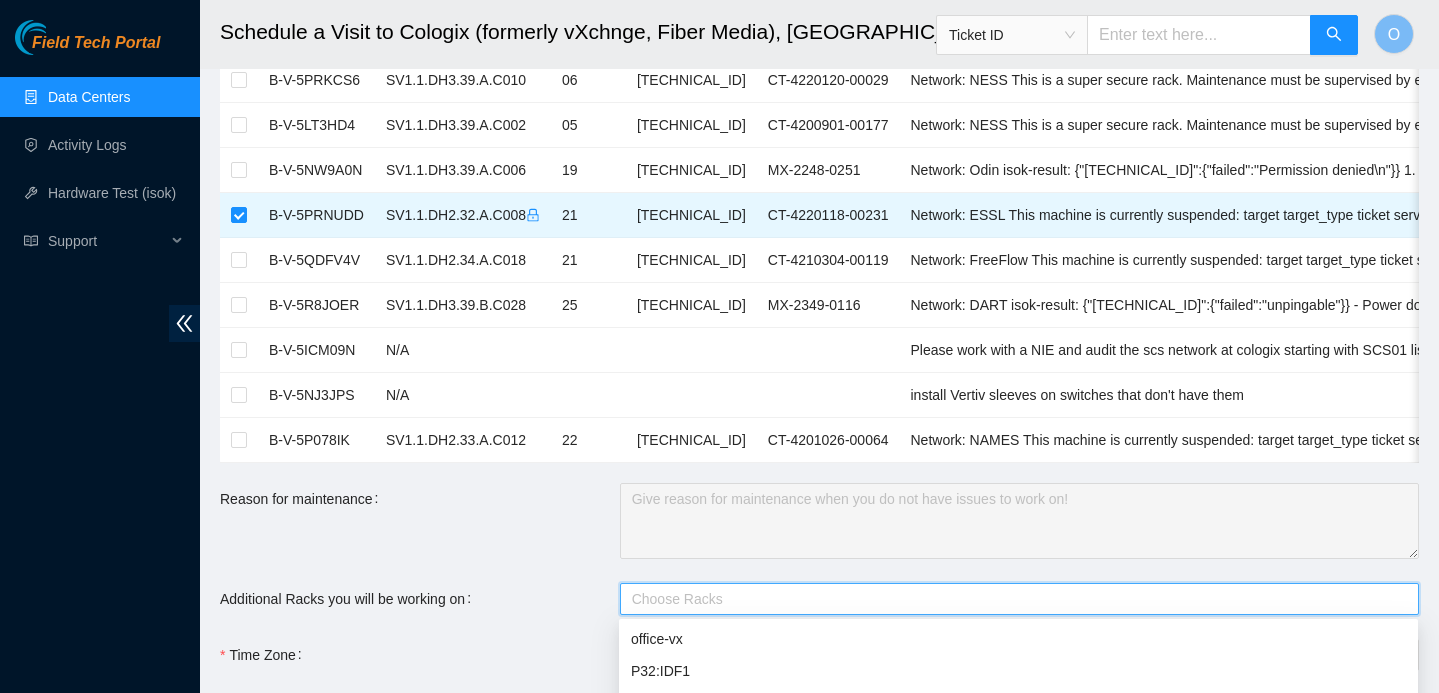 scroll, scrollTop: 257, scrollLeft: 0, axis: vertical 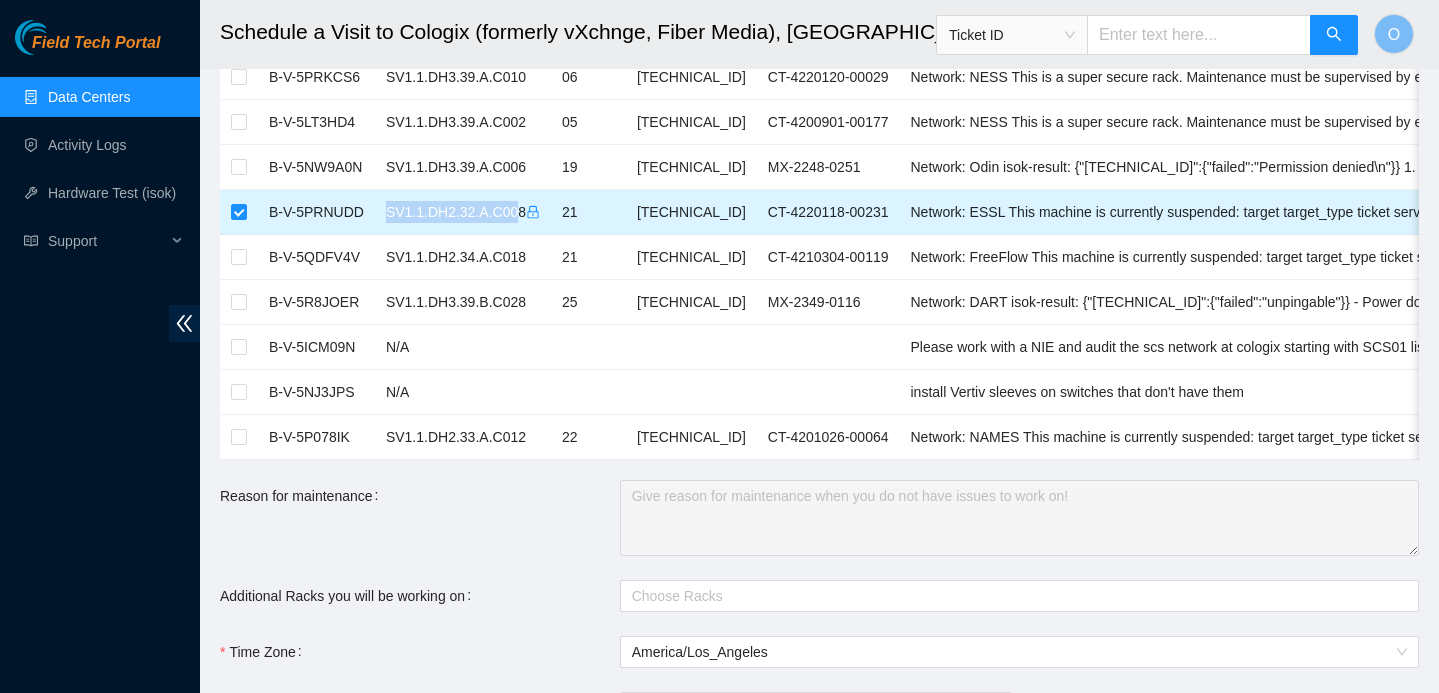 drag, startPoint x: 390, startPoint y: 215, endPoint x: 529, endPoint y: 216, distance: 139.0036 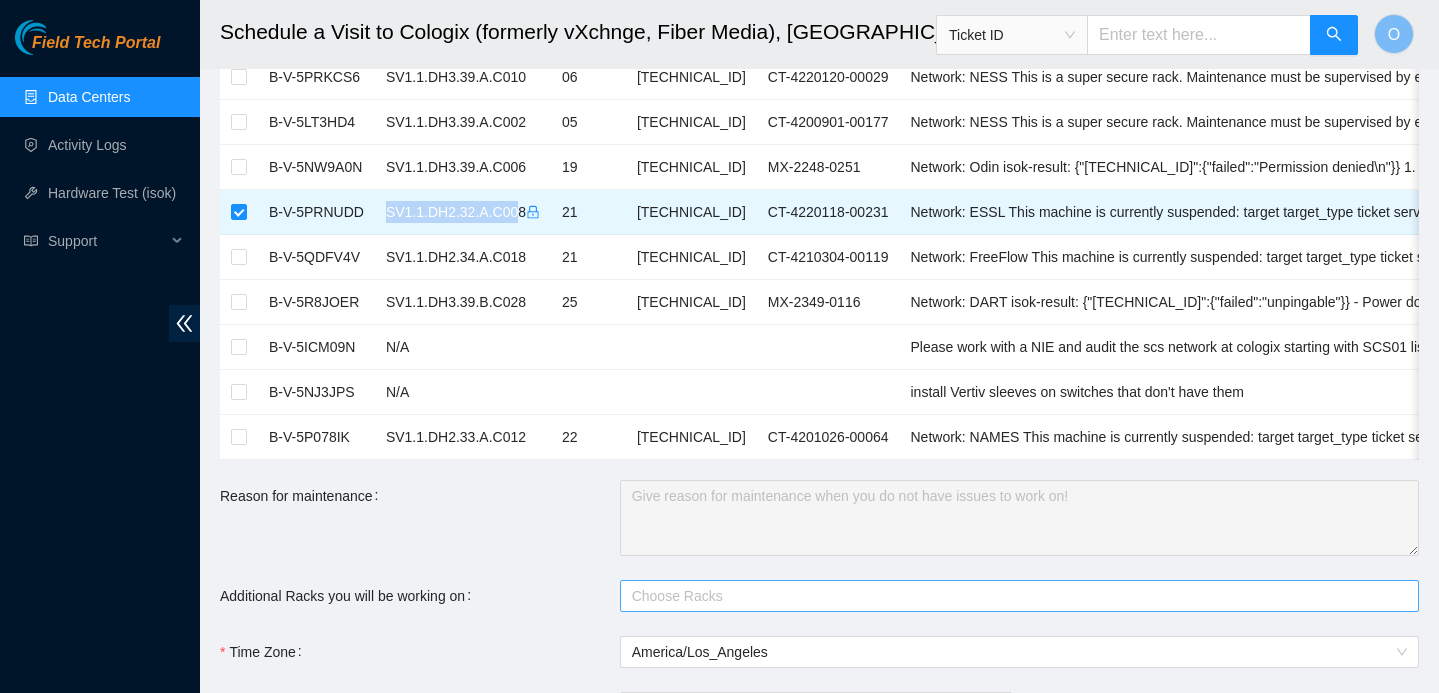 click at bounding box center (1009, 596) 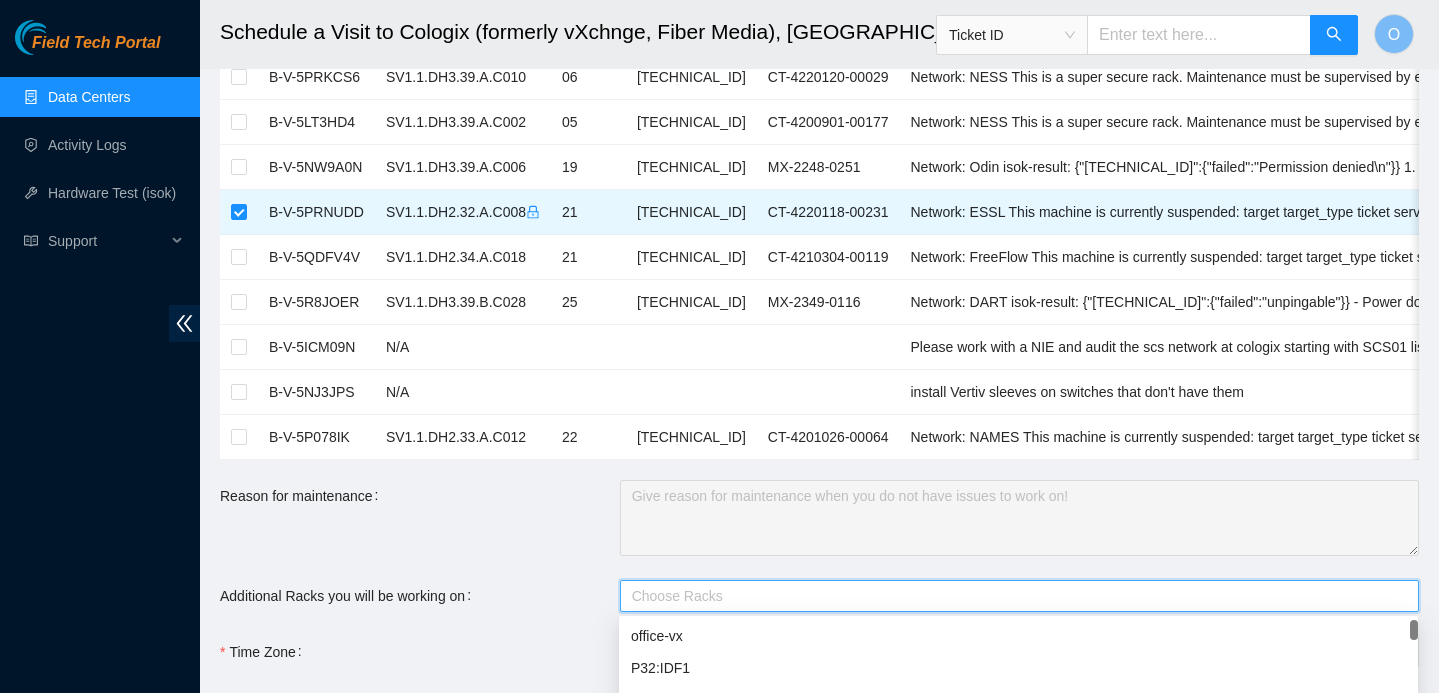 paste on "SV1.1.DH2.32.A.C00" 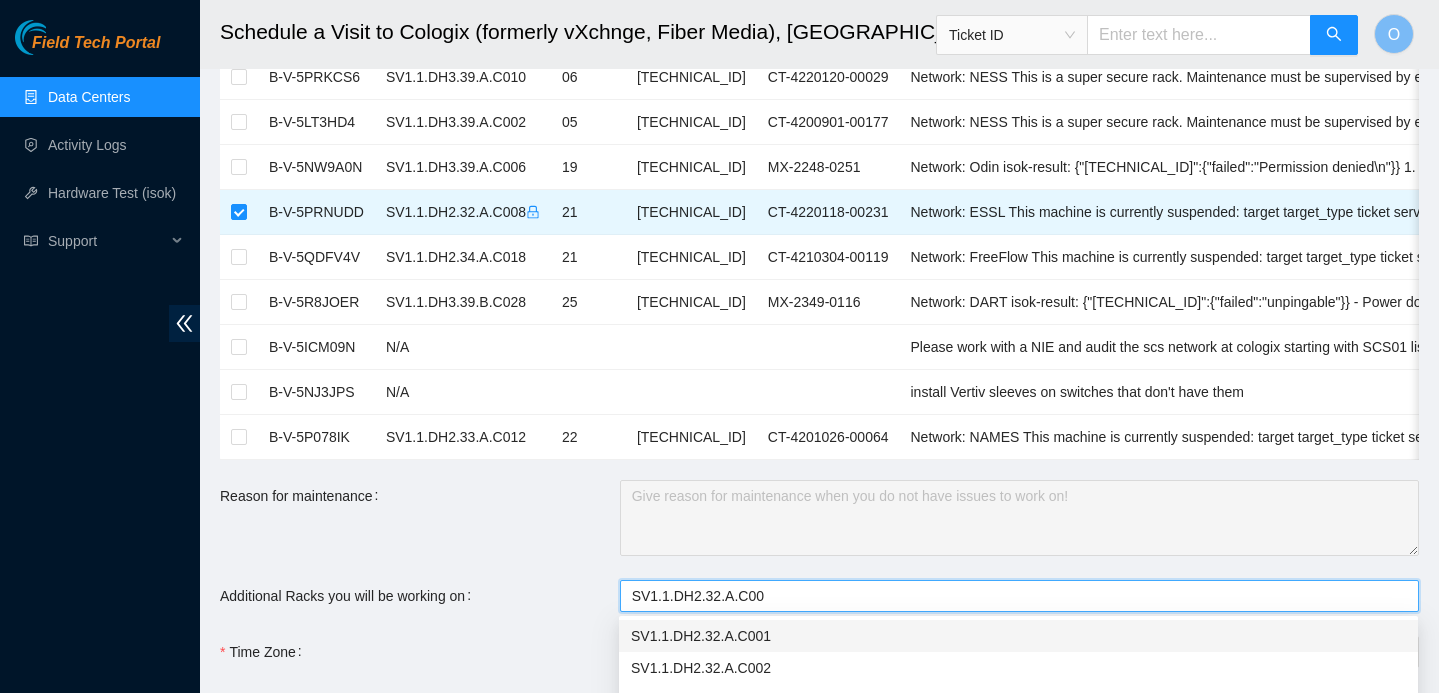 type on "SV1.1.DH2.32.A.C008" 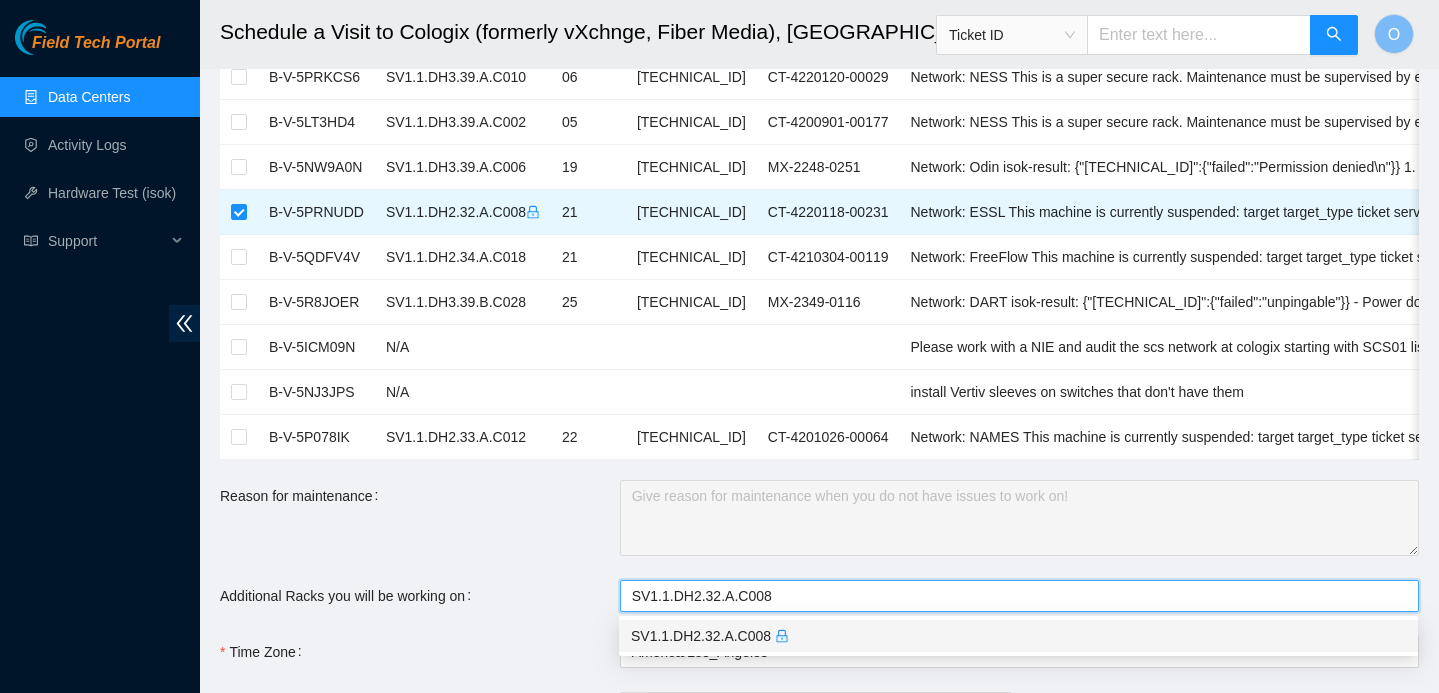 click on "SV1.1.DH2.32.A.C008" at bounding box center [1018, 636] 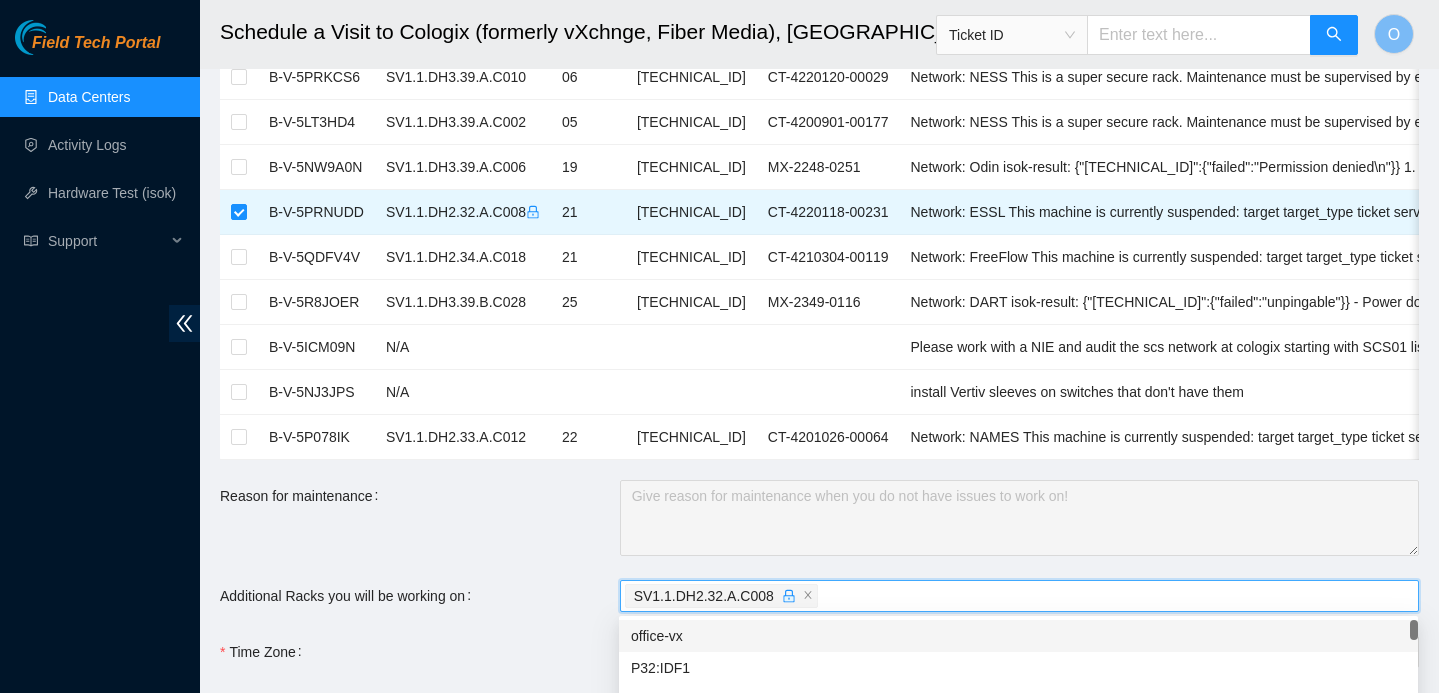 click on "Ticket Number Rack Machine IP Address Serial Number Todo               B-V-4QCZIAG  SV1.1.DH3.39.A.C010 07 23.208.96.202 CT-4200403-00265 Network: NESS
This is a super secure rack. Maintenance must be supervised by employees who have both super secure rack ... B-V-57F9GQ4  SV1.1.DH3.39.A.C006 23 72.247.36.129 MX-2247-0250 Network: Odin
No suspension records found.
Call NOCC (+1 617 444 3007) and ask them to suspend the machine before ... B-V-5N62BB0  SV1.1.DH3.39.A.C005 17 72.247.36.132 MX-2204-0017 Network: Metanet
No suspension records found.
Call NOCC (+1 617 444 3007) and ask them to suspend the machine befo... B-V-5PRKCS6  SV1.1.DH3.39.A.C010 06 23.208.96.201 CT-4220120-00029 Network: NESS
This is a super secure rack. Maintenance must be supervised by employees who have both super secure rac... B-V-5LT3HD4  SV1.1.DH3.39.A.C002 05 72.247.36.31 CT-4200901-00177 Network: NESS
This is a super secure rack. Maintenance must be supervised by employees who have both super secure rack ..." at bounding box center [819, 495] 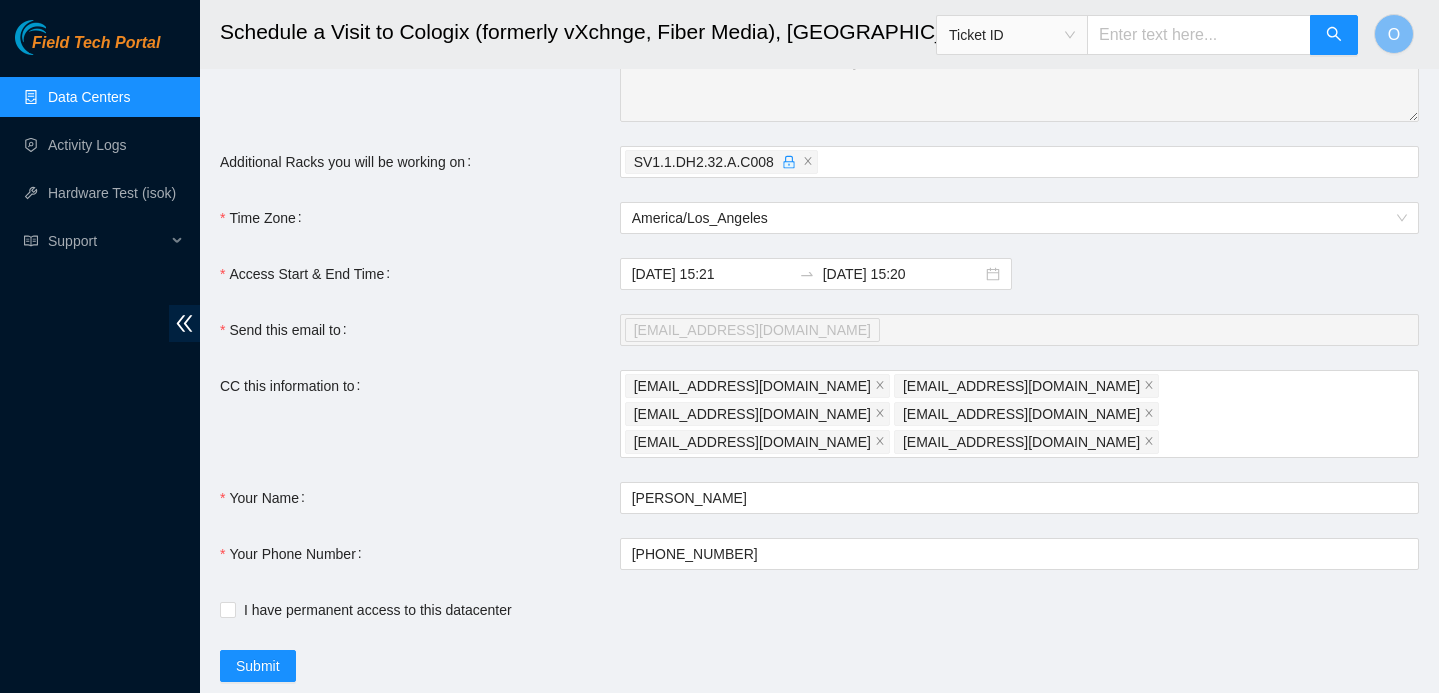 scroll, scrollTop: 682, scrollLeft: 0, axis: vertical 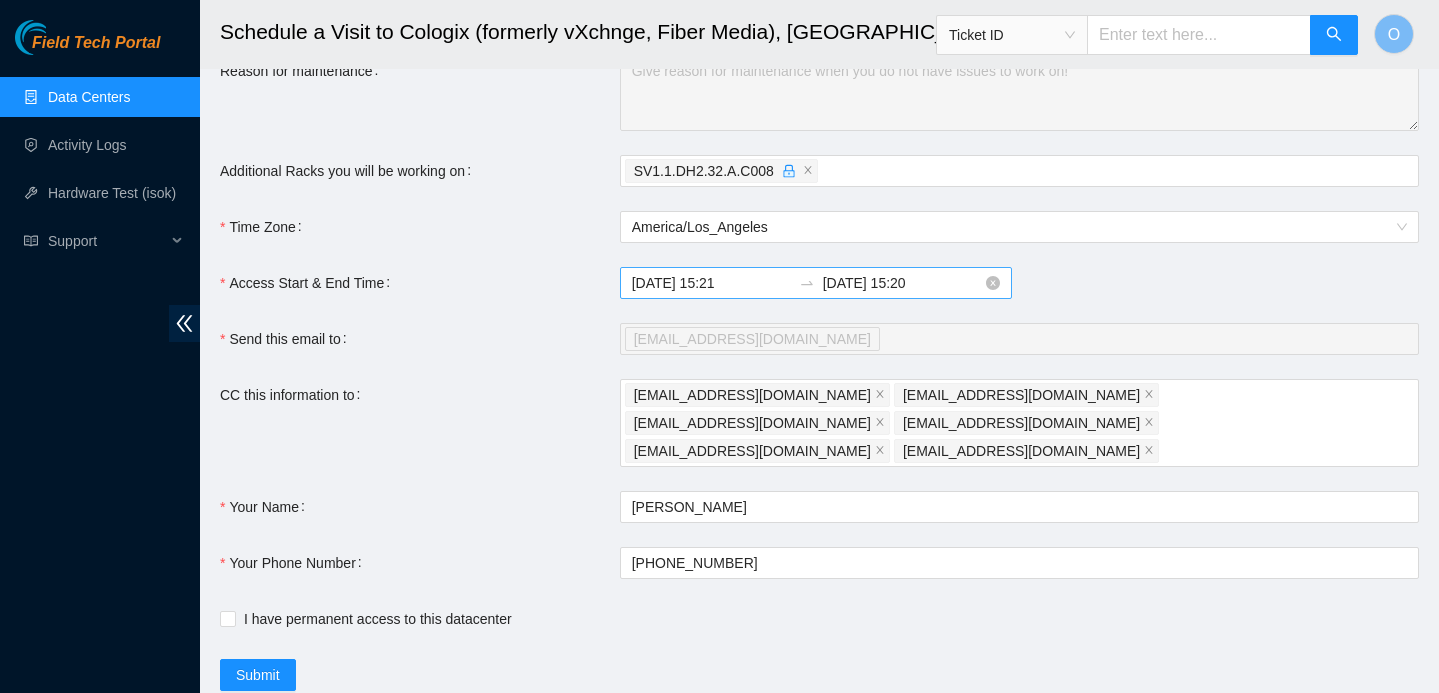 click on "2025-07-11 15:20" at bounding box center [902, 283] 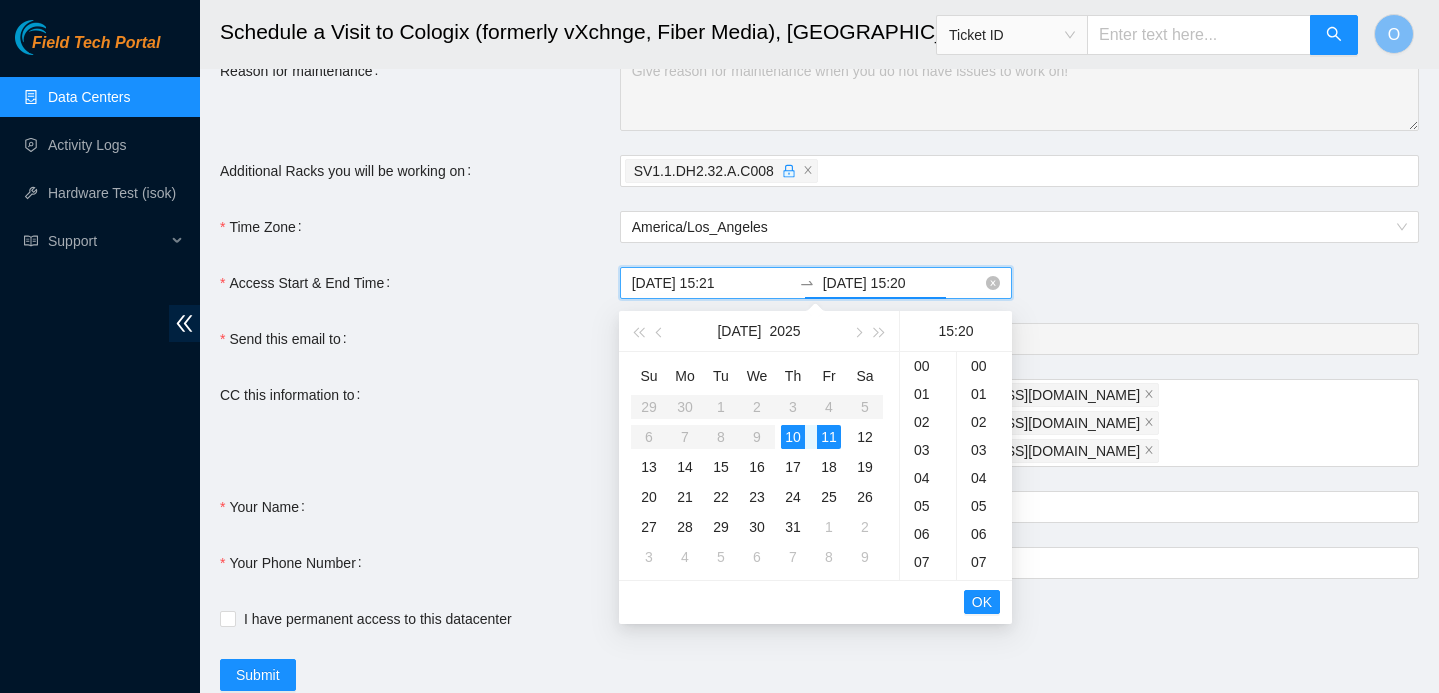 scroll, scrollTop: 420, scrollLeft: 0, axis: vertical 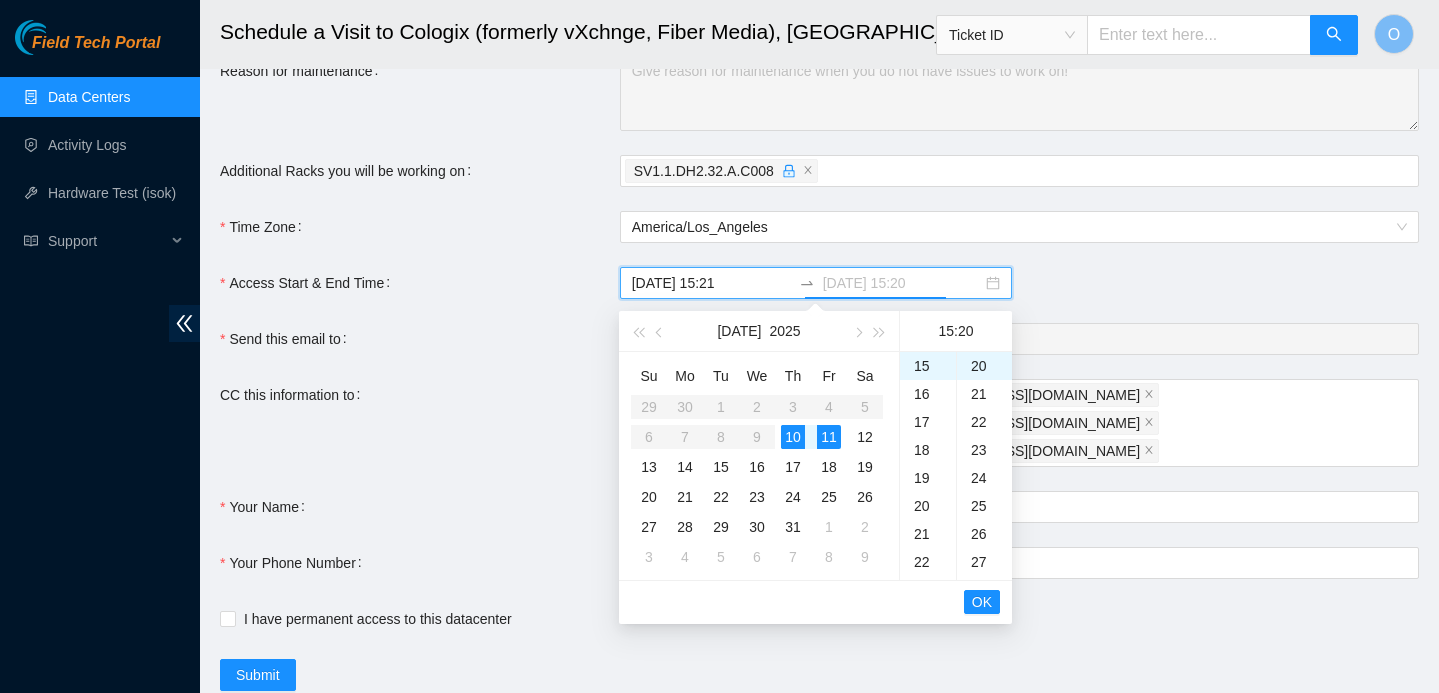 click on "10" at bounding box center (793, 437) 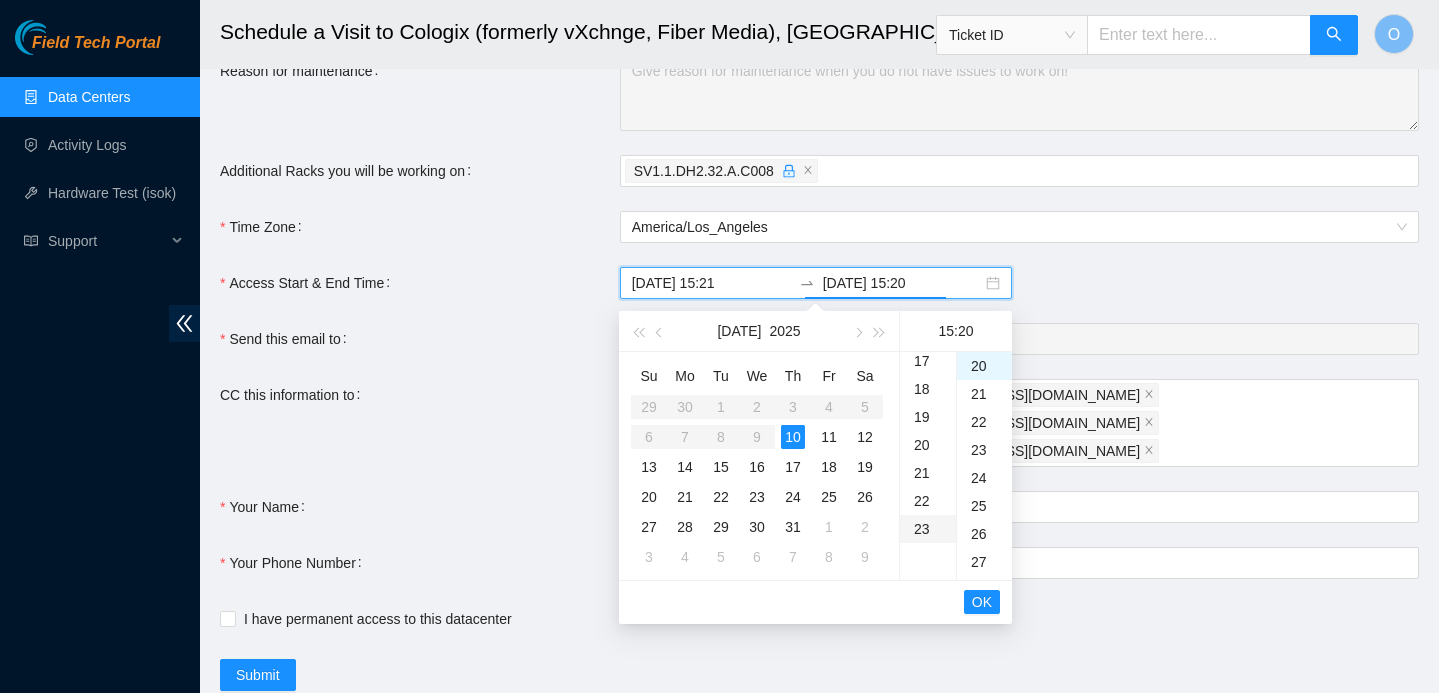 click on "23" at bounding box center [928, 529] 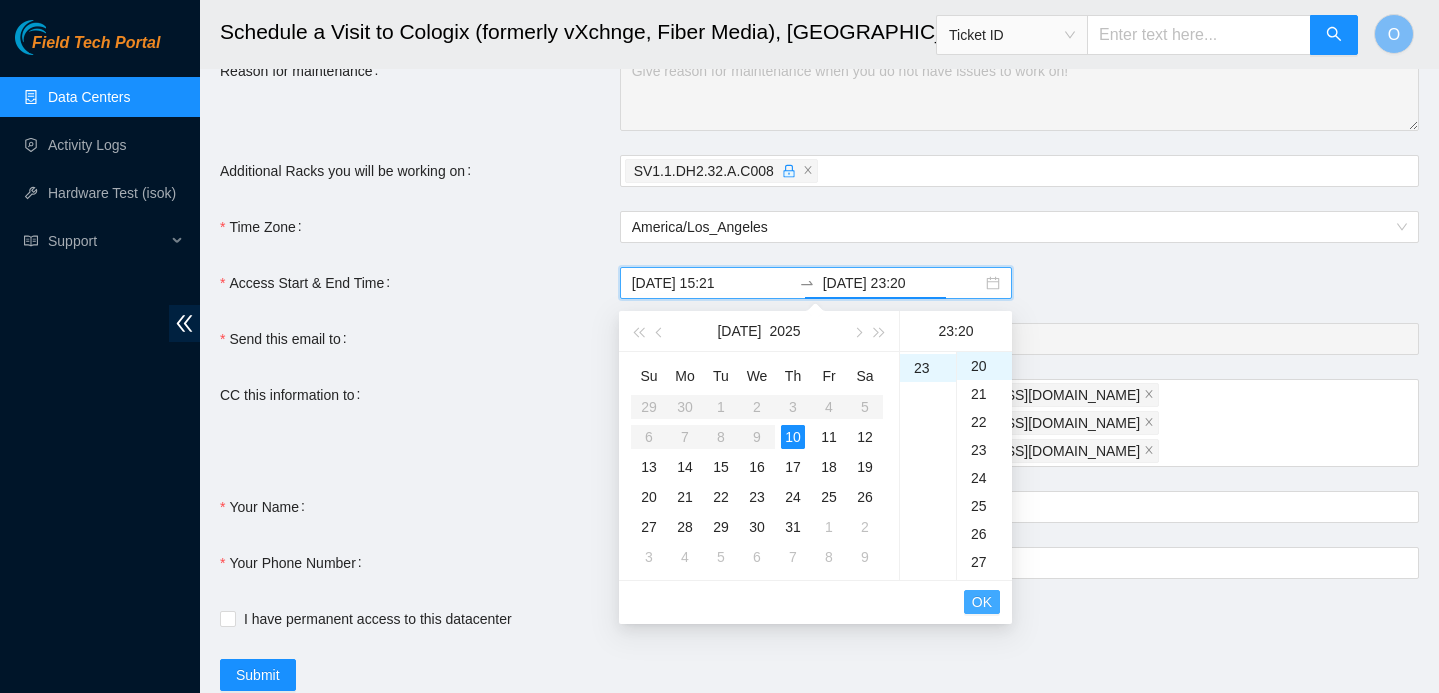 click on "OK" at bounding box center [982, 602] 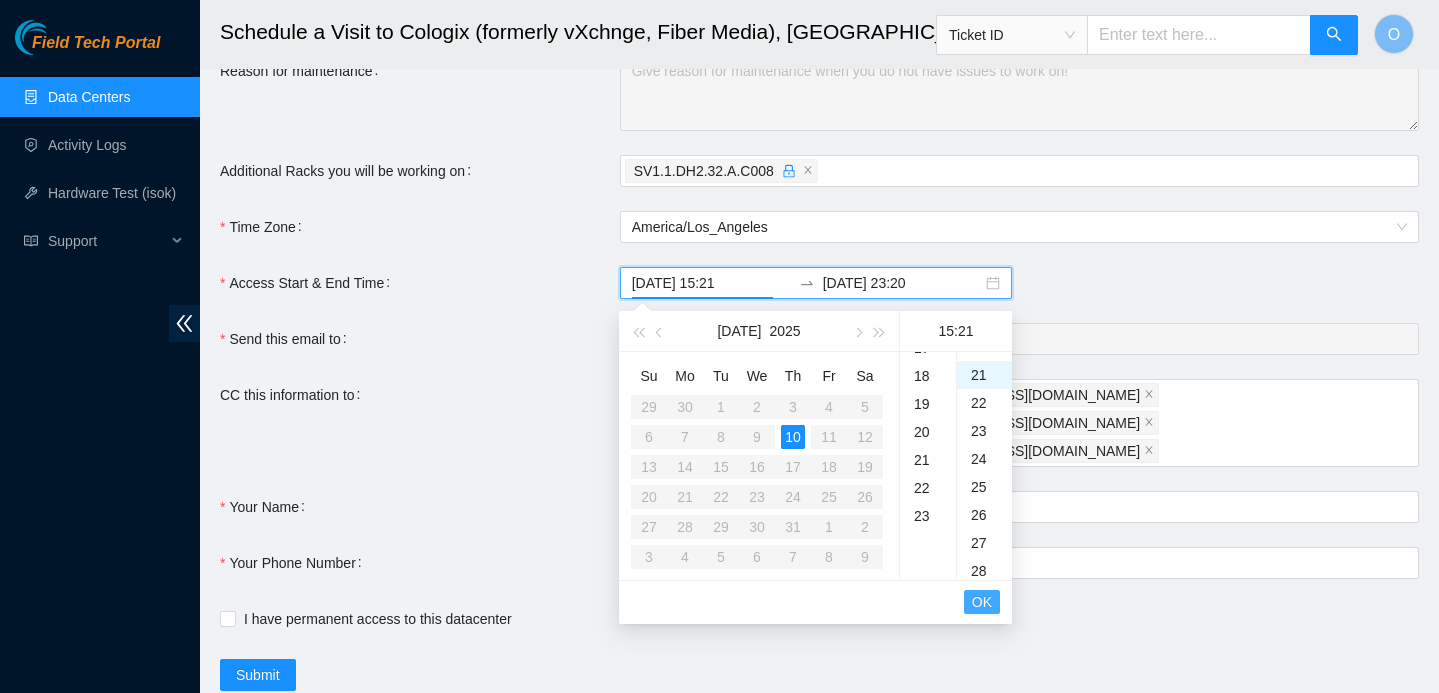 scroll, scrollTop: 420, scrollLeft: 0, axis: vertical 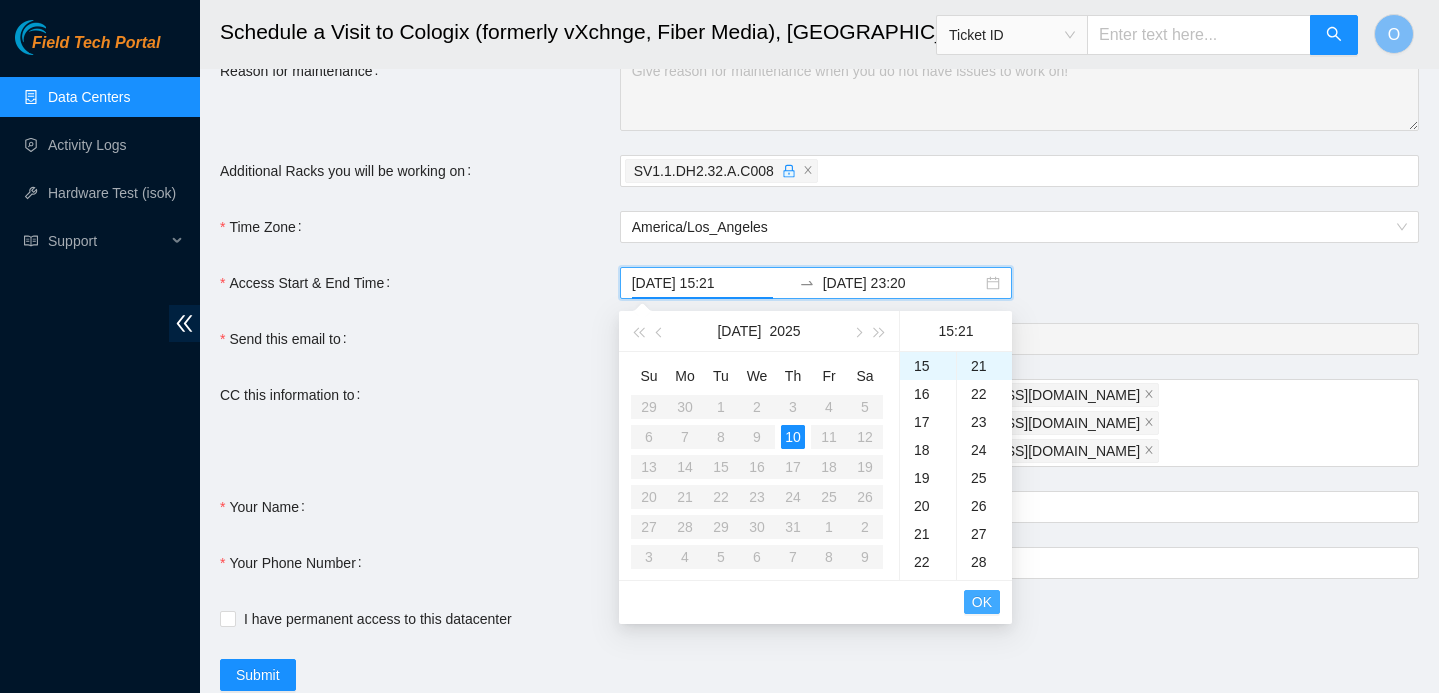 click on "OK" at bounding box center (982, 602) 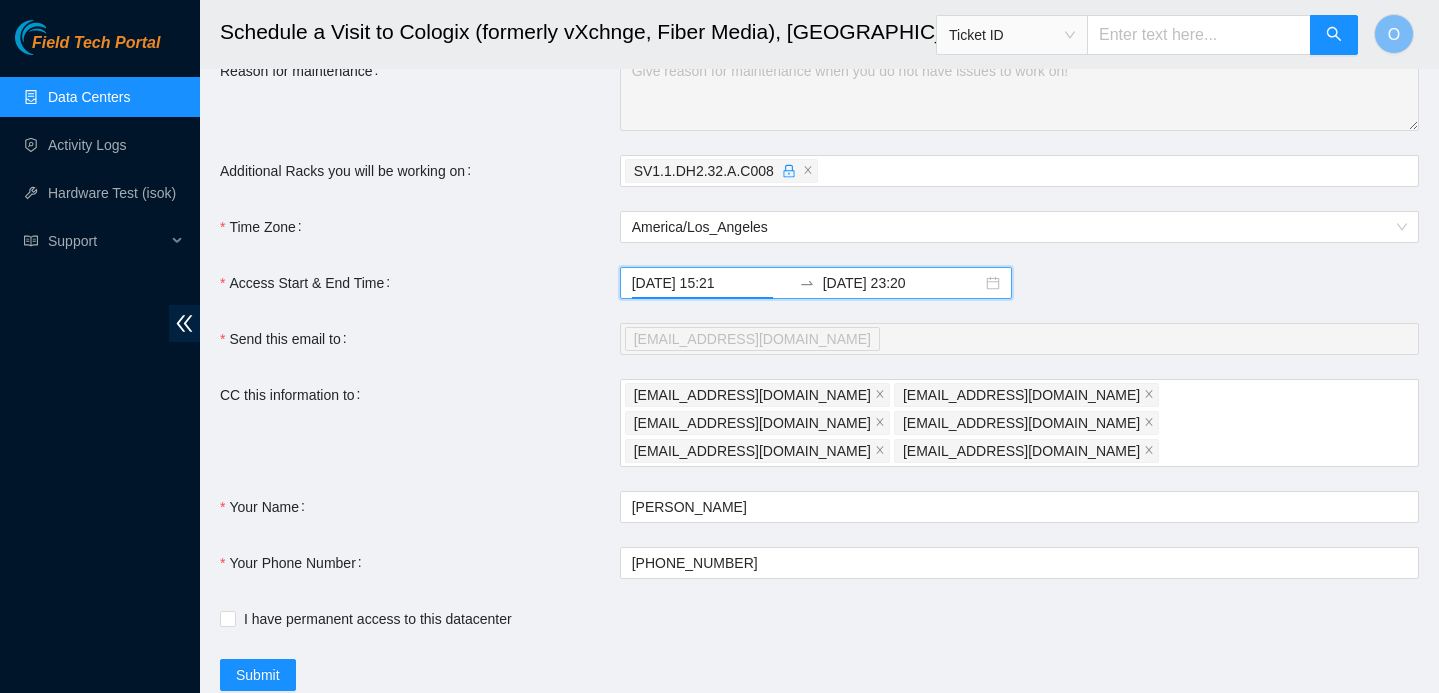 scroll, scrollTop: 718, scrollLeft: 0, axis: vertical 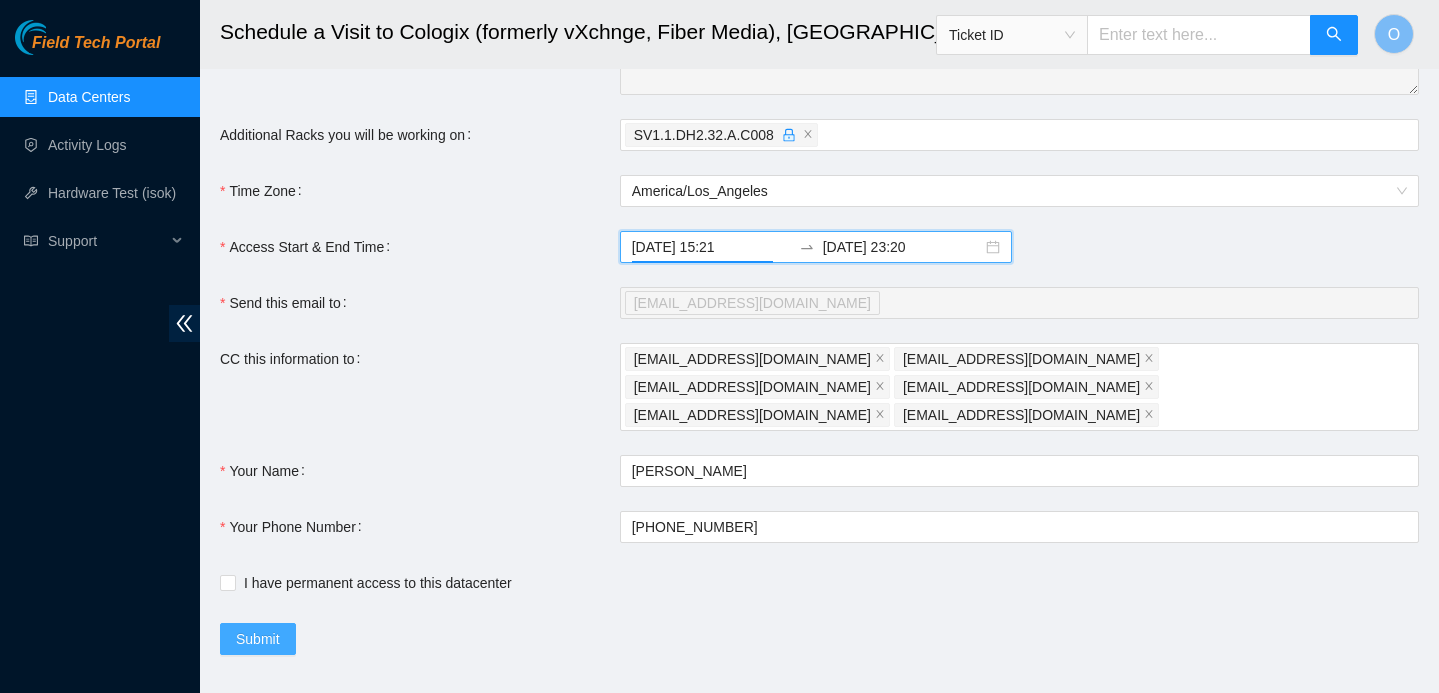 click on "Submit" at bounding box center (258, 639) 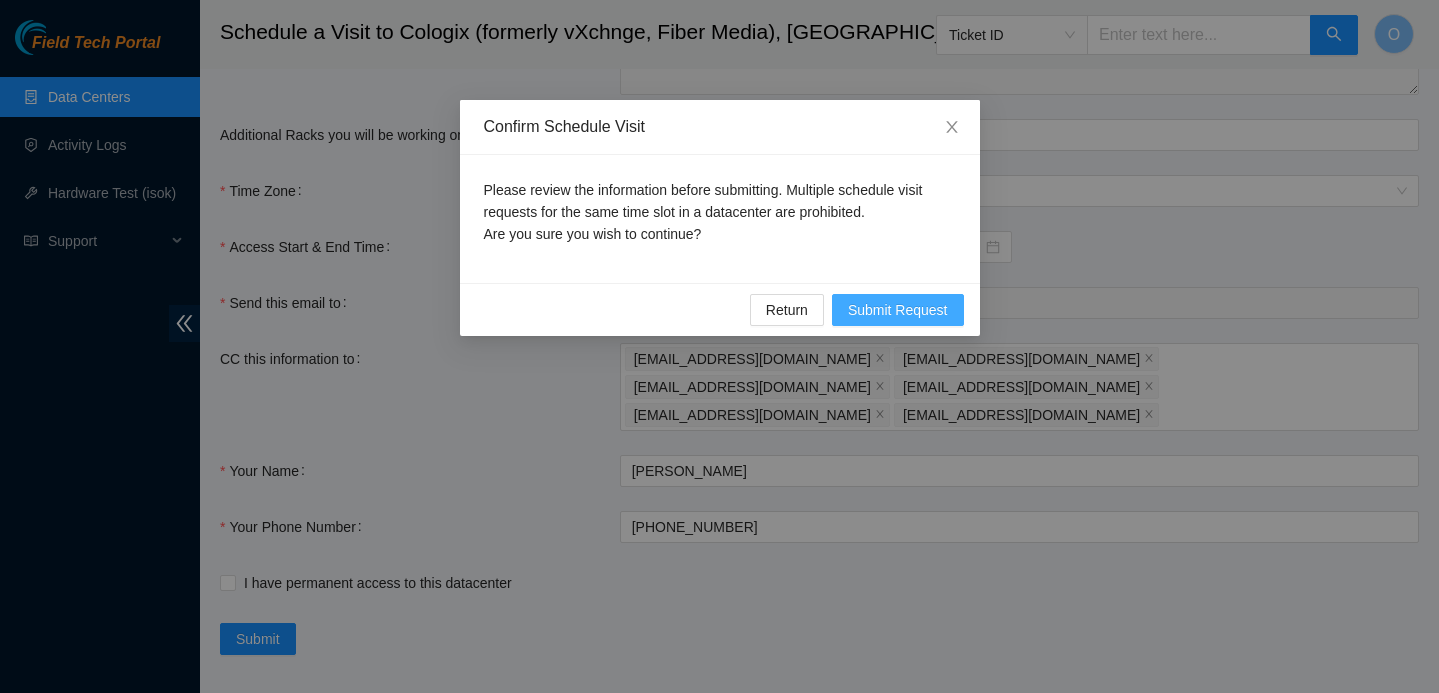 click on "Submit Request" at bounding box center [898, 310] 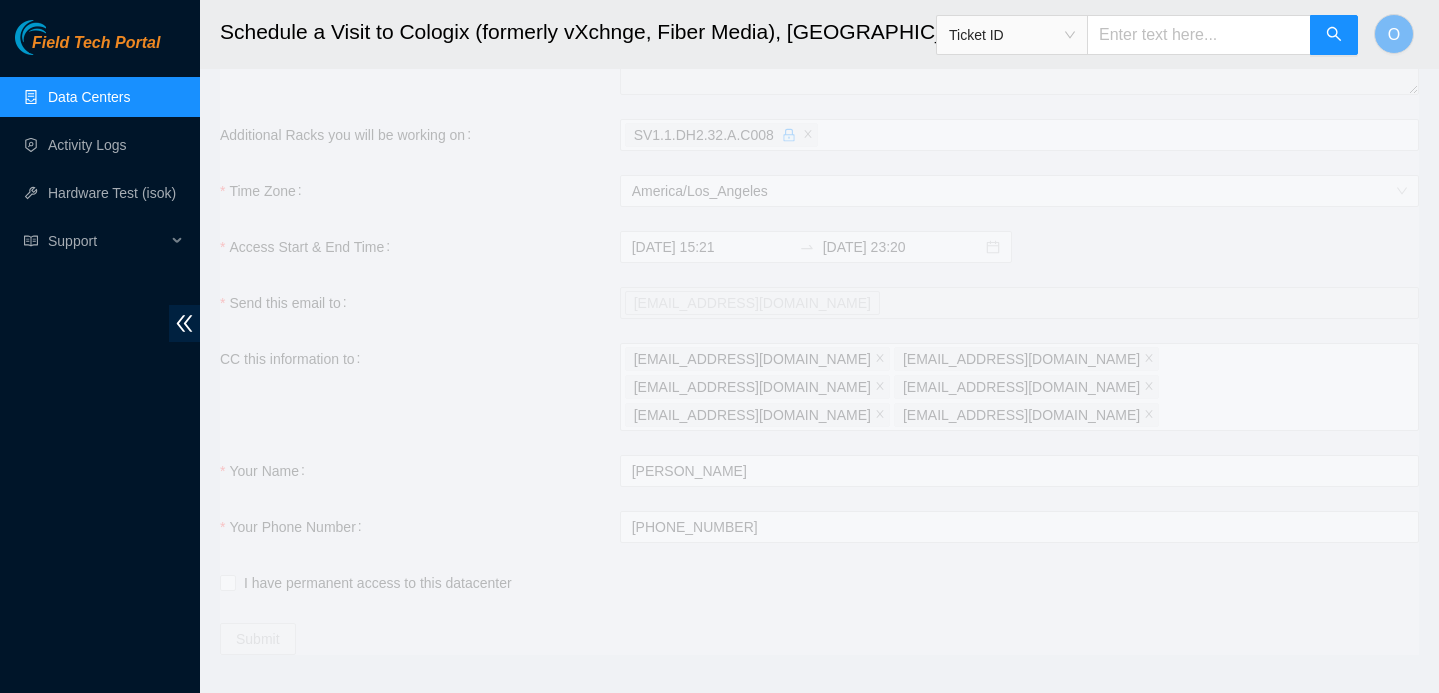 type on "2025-07-10 15:22" 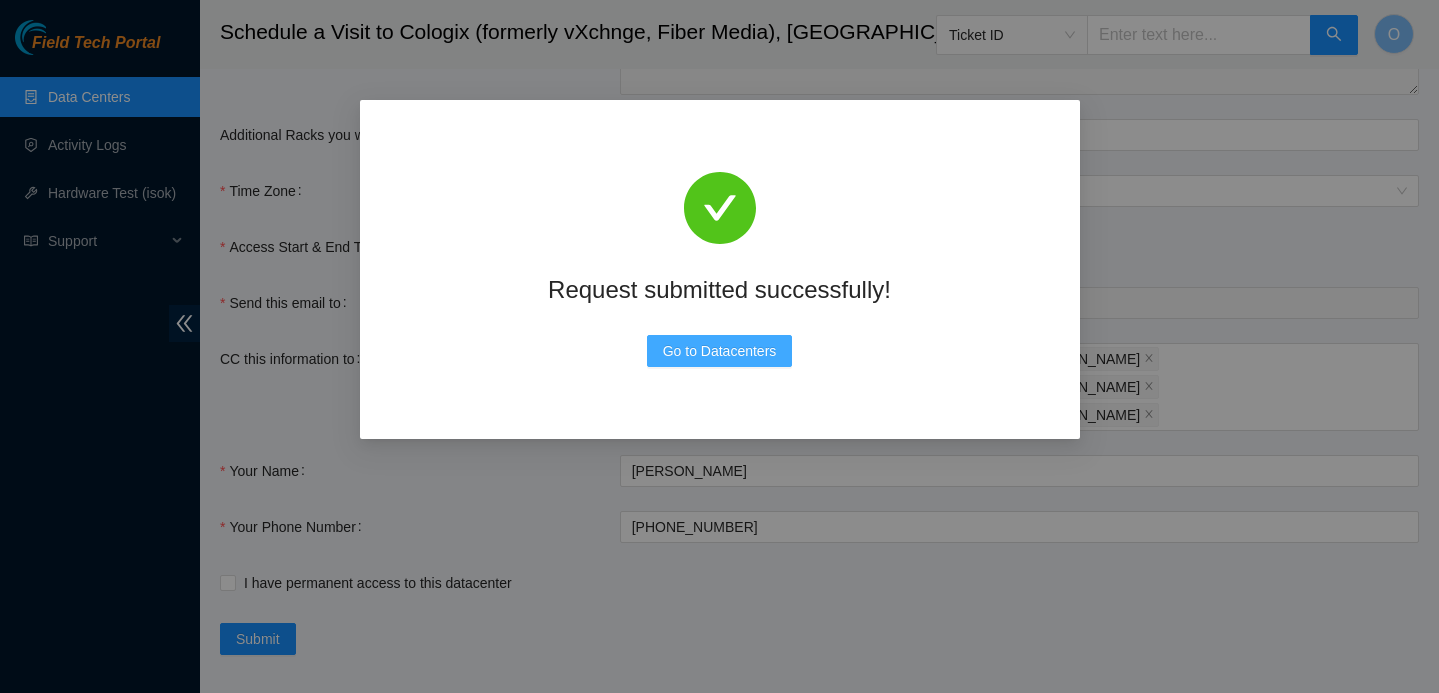 click on "Go to Datacenters" at bounding box center (720, 351) 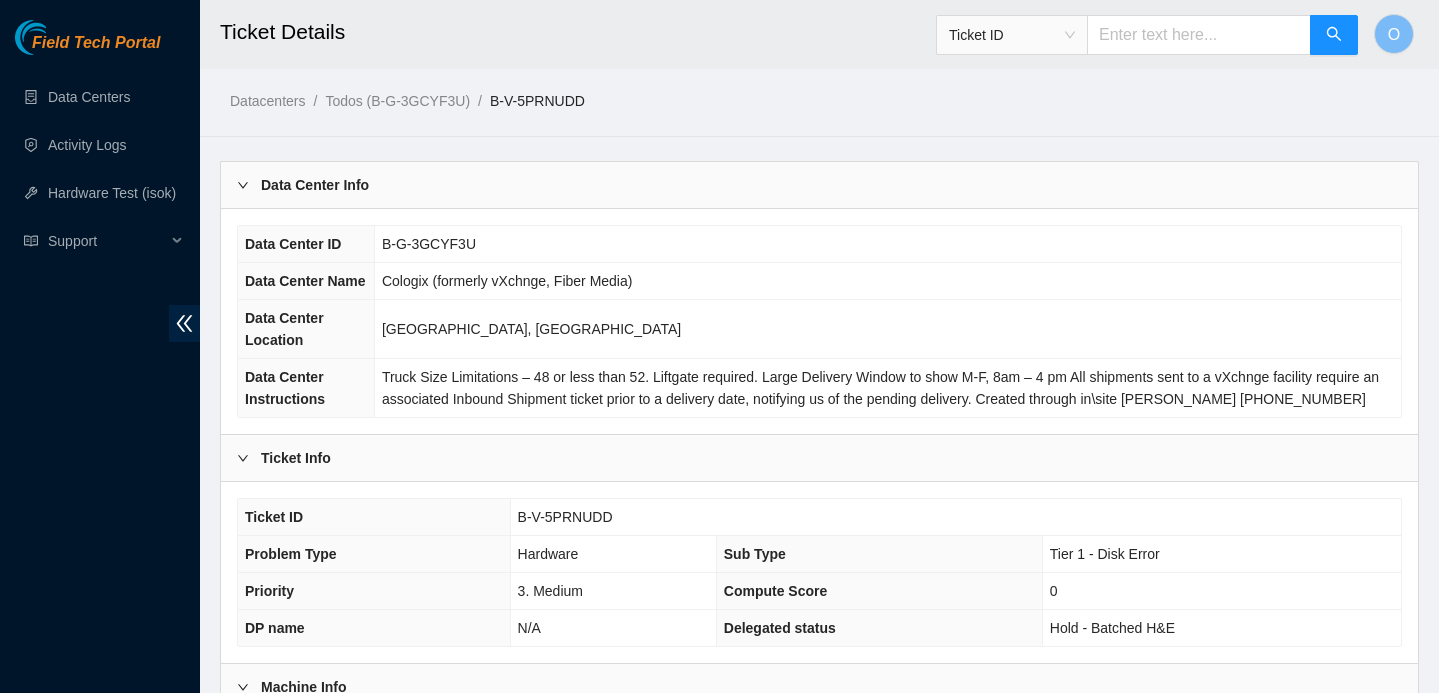 scroll, scrollTop: 620, scrollLeft: 0, axis: vertical 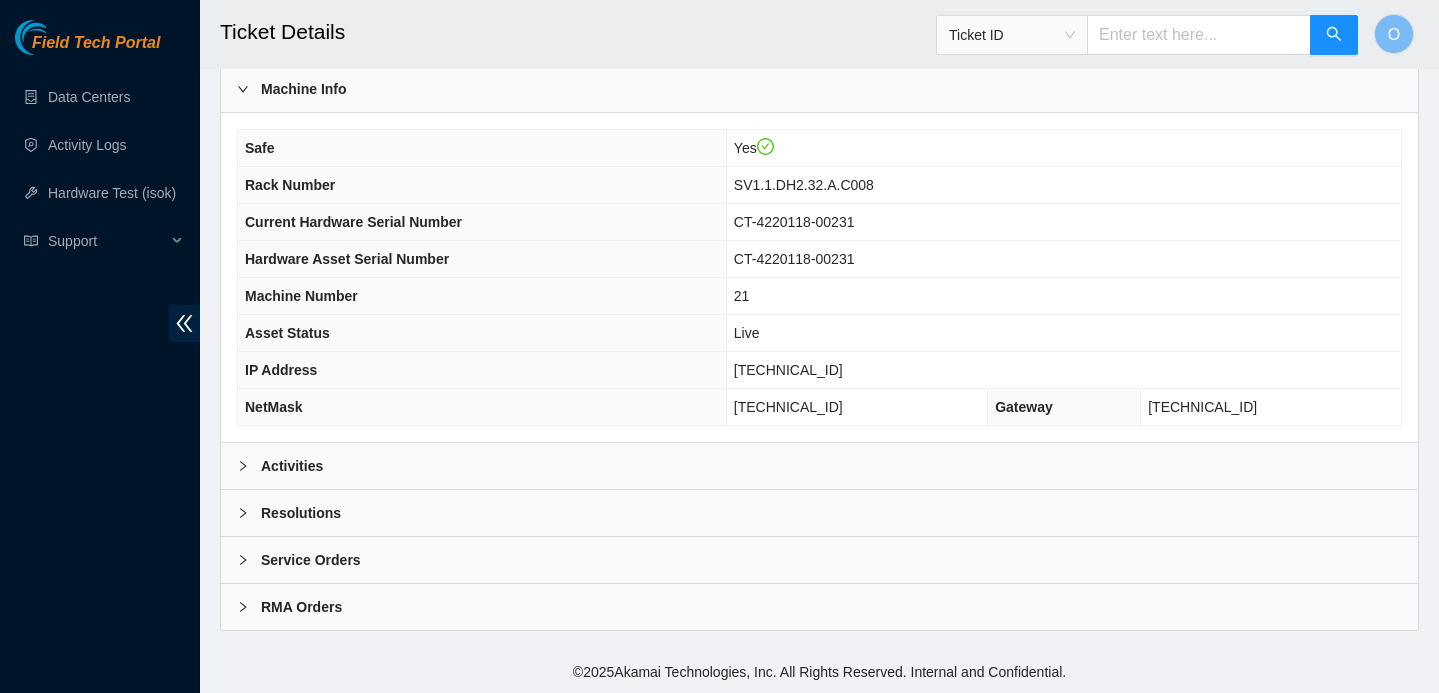 click on "Activities" at bounding box center (819, 466) 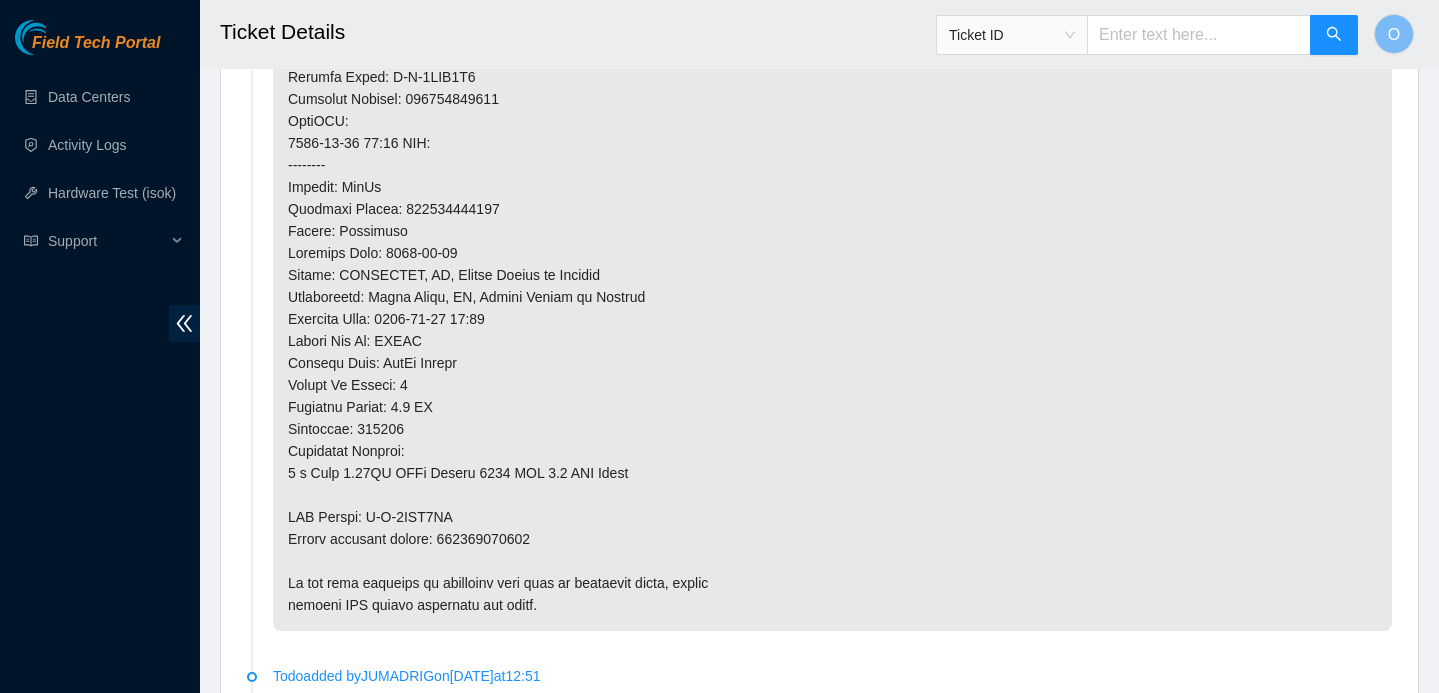 scroll, scrollTop: 1765, scrollLeft: 0, axis: vertical 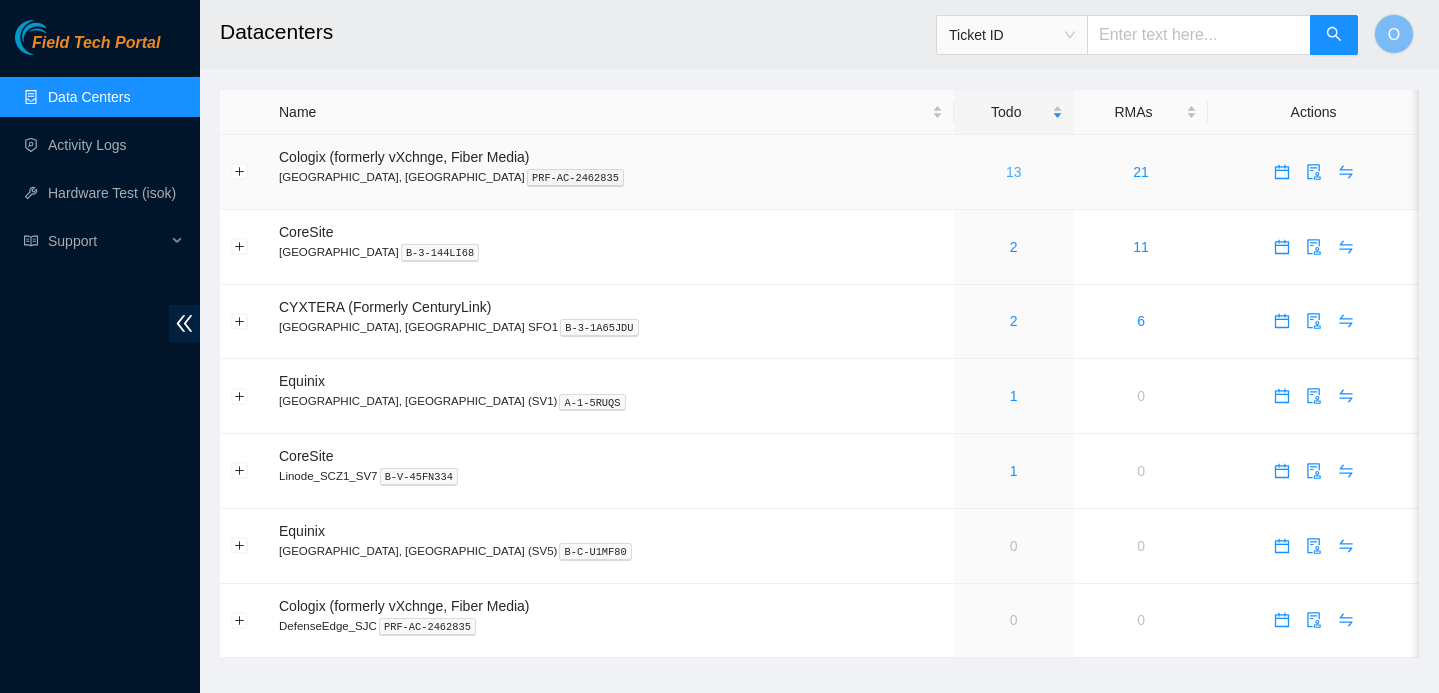 click on "13" at bounding box center [1014, 172] 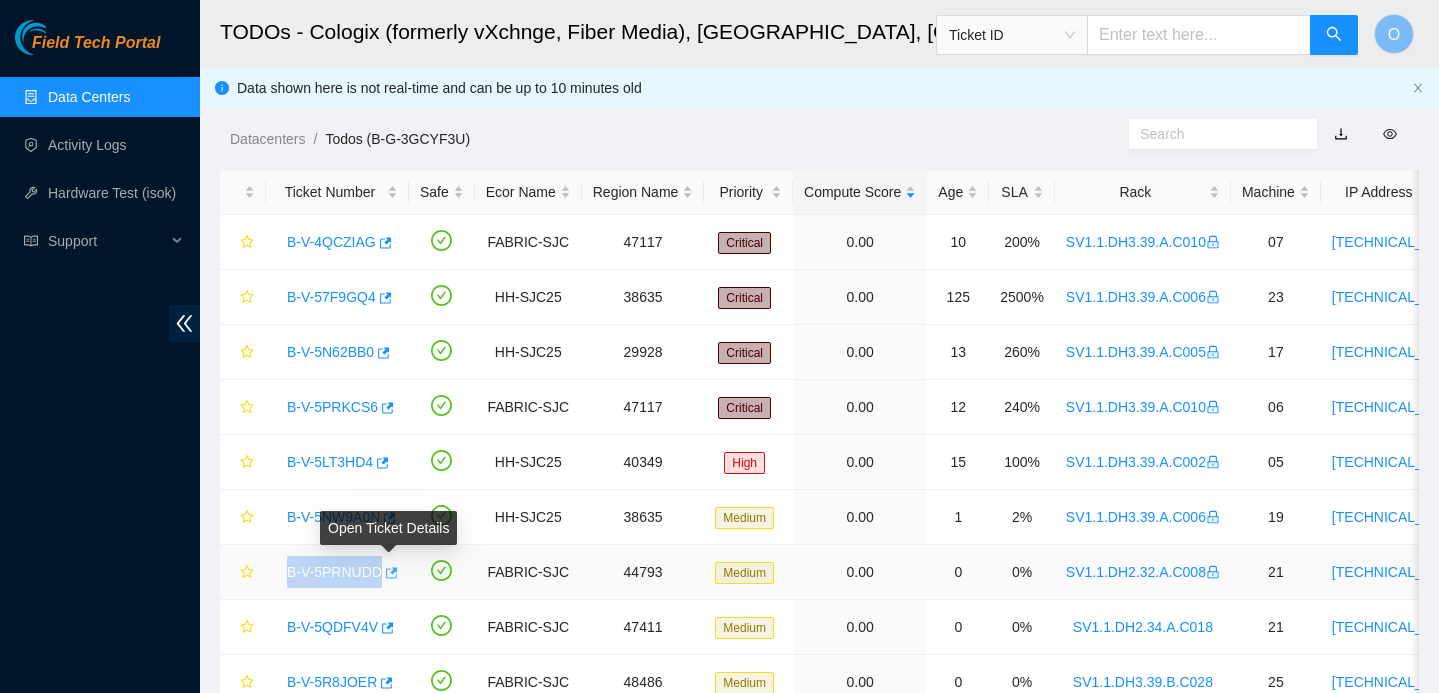 drag, startPoint x: 275, startPoint y: 569, endPoint x: 394, endPoint y: 573, distance: 119.06721 